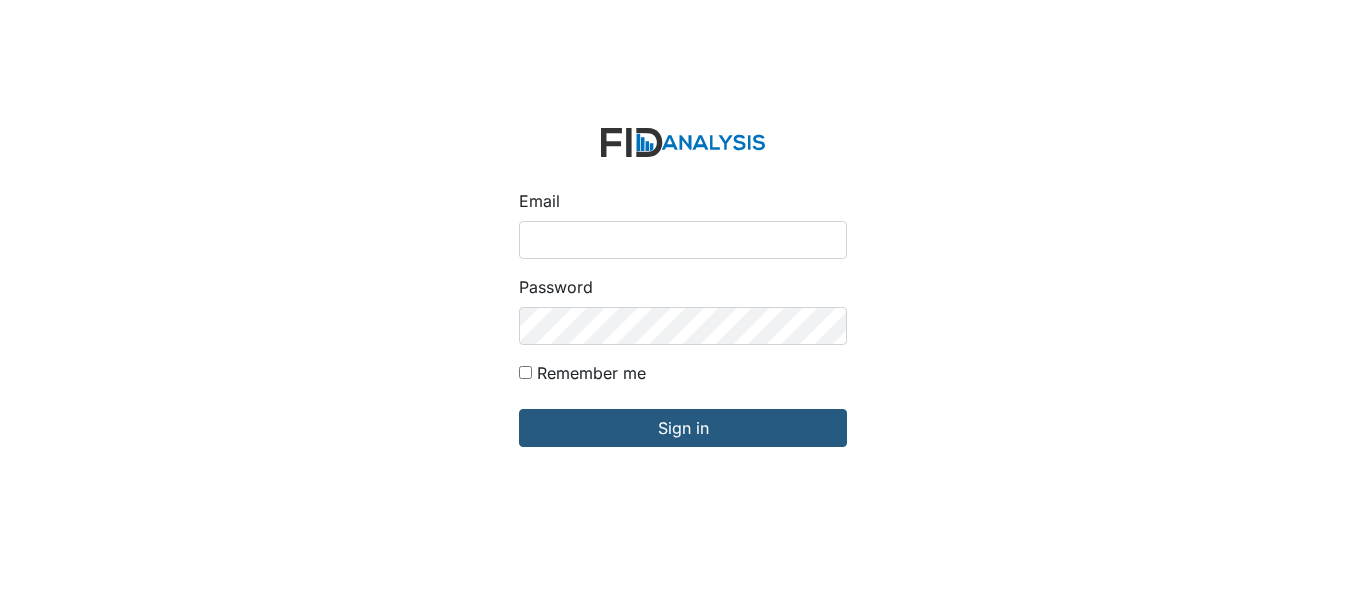 scroll, scrollTop: 0, scrollLeft: 0, axis: both 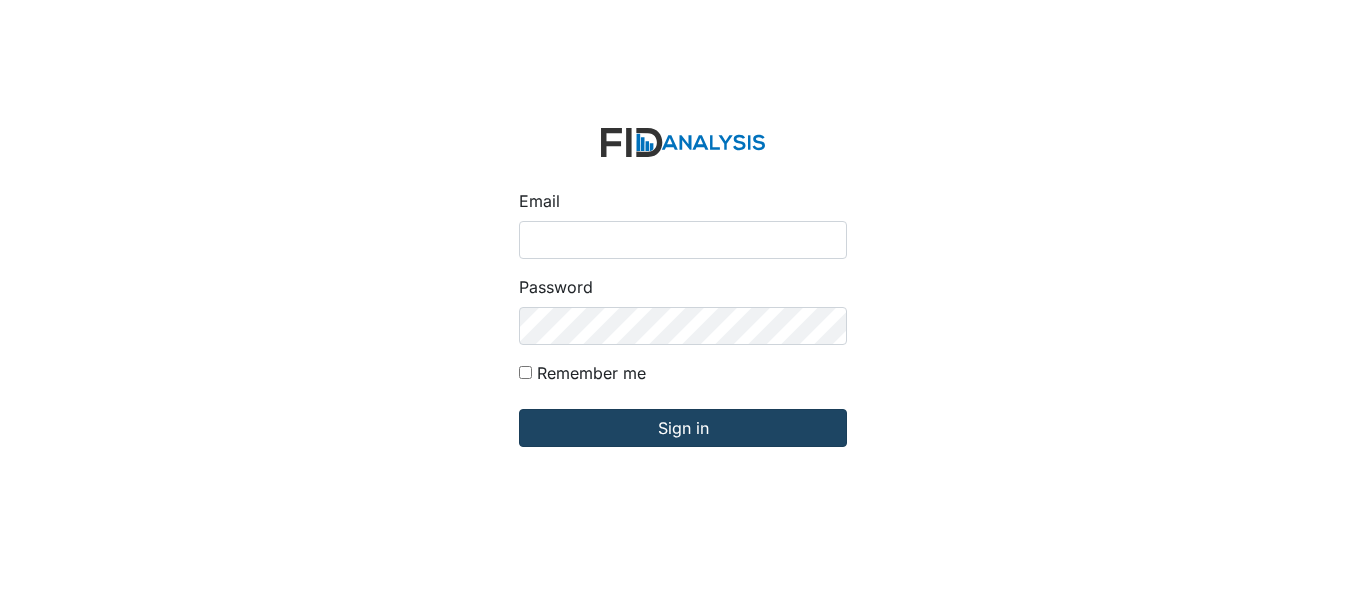 type on "[EMAIL]" 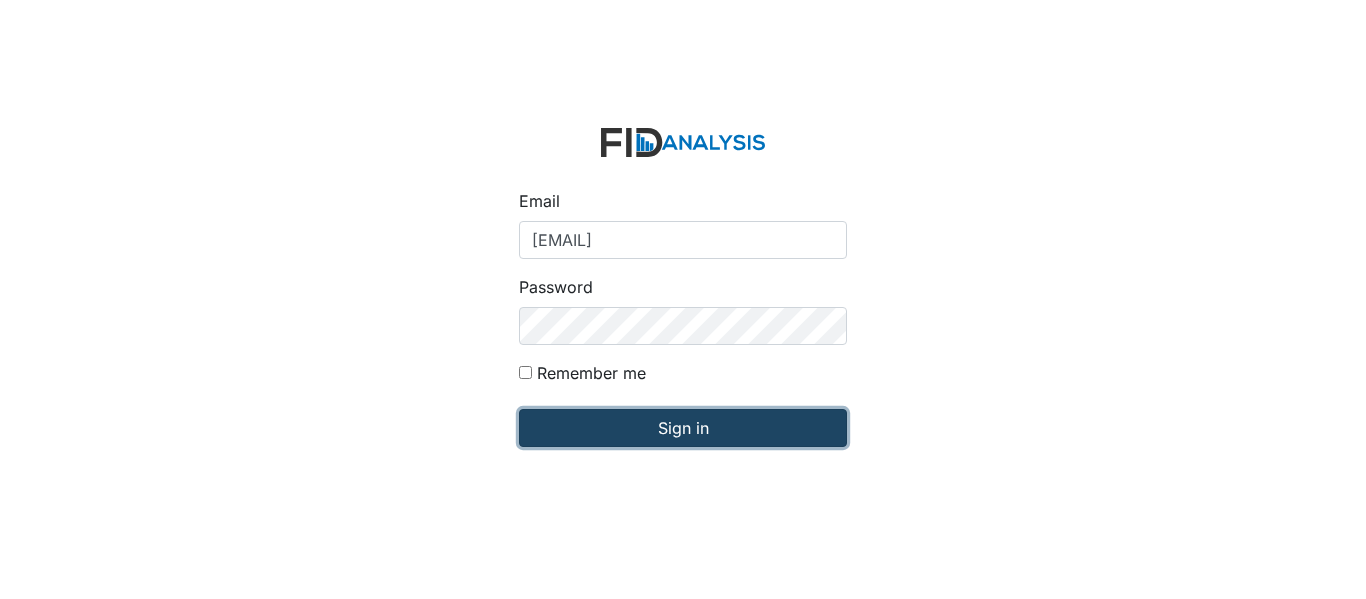 click on "Sign in" at bounding box center [683, 428] 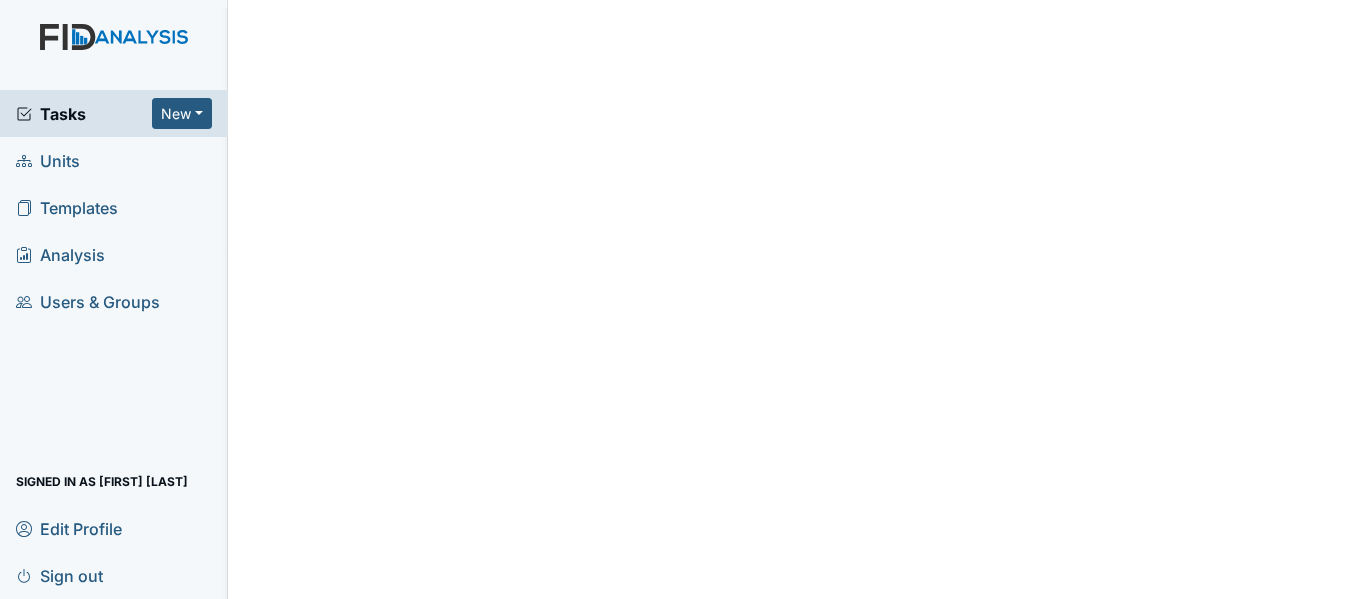 scroll, scrollTop: 0, scrollLeft: 0, axis: both 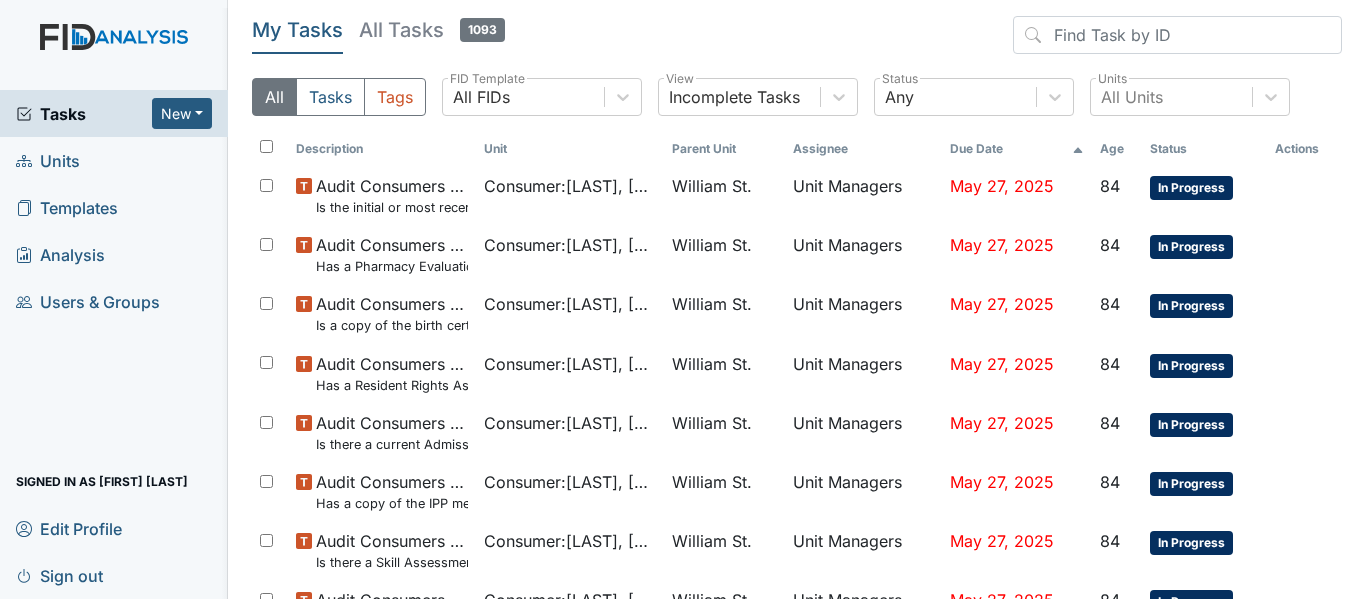 click on "Units" at bounding box center [114, 160] 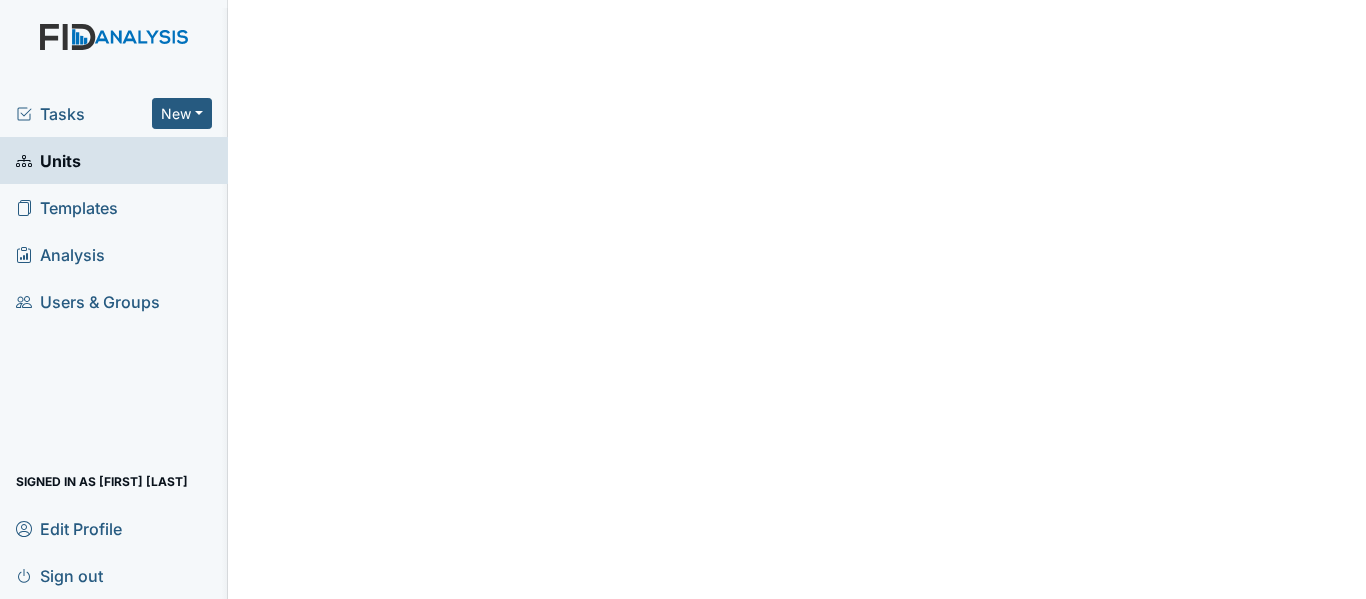 scroll, scrollTop: 0, scrollLeft: 0, axis: both 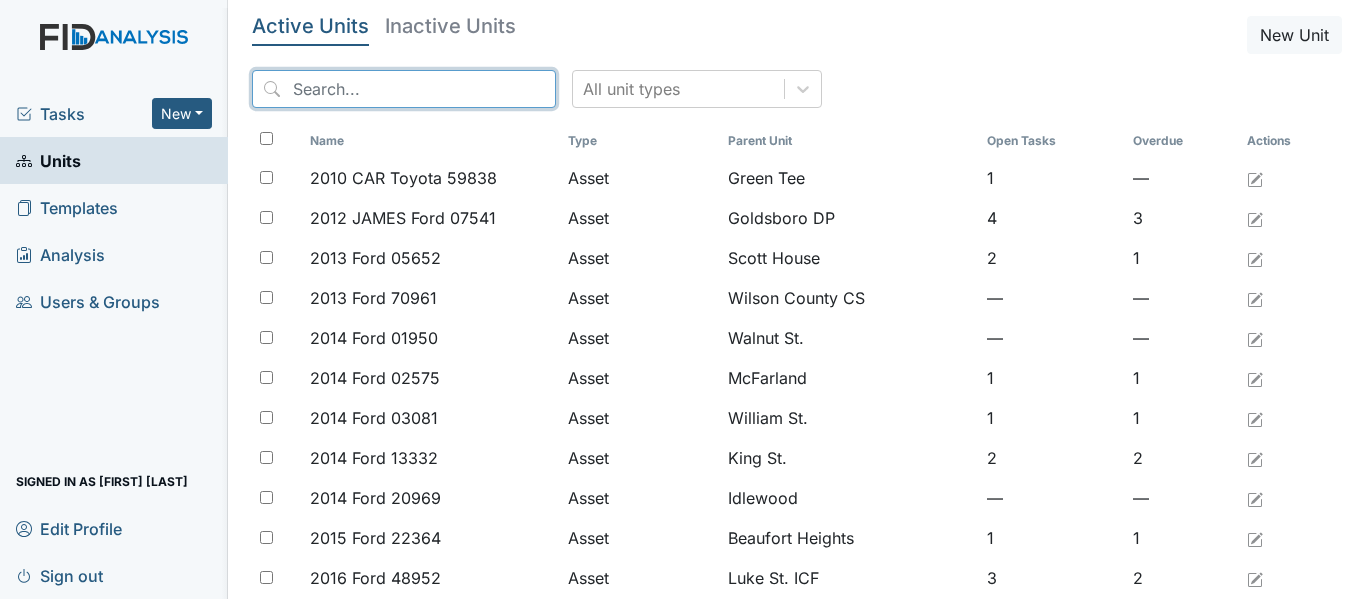 click at bounding box center (404, 89) 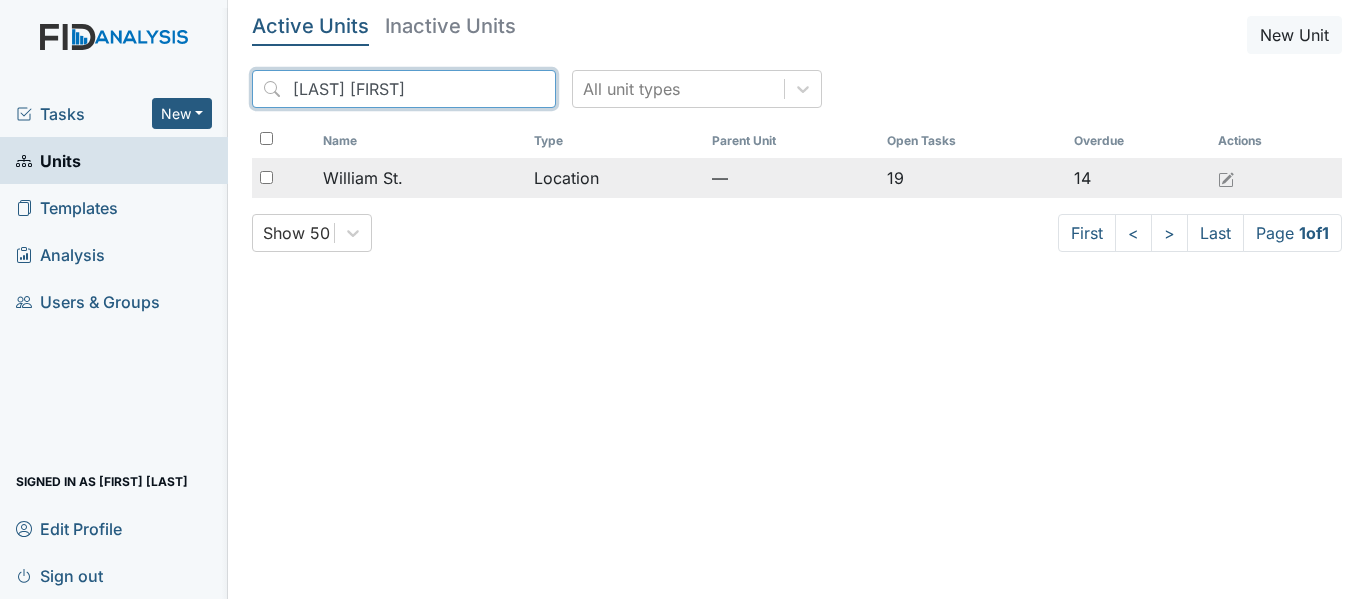 type on "william st" 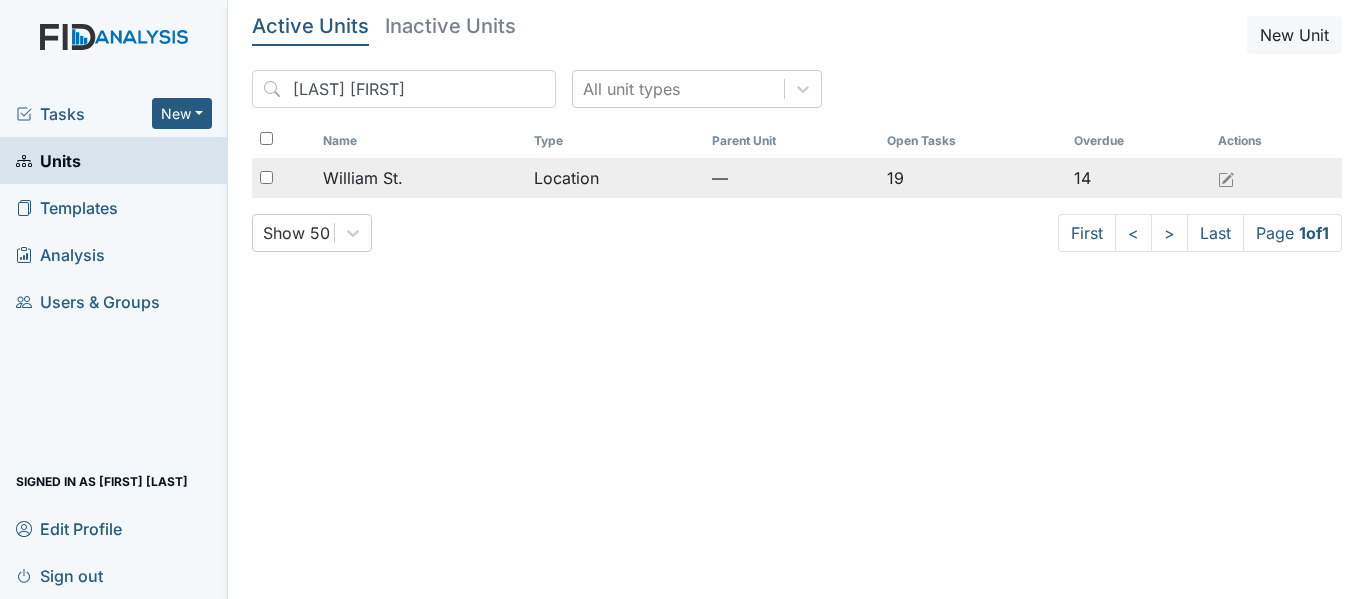 click on "William St." at bounding box center (420, 178) 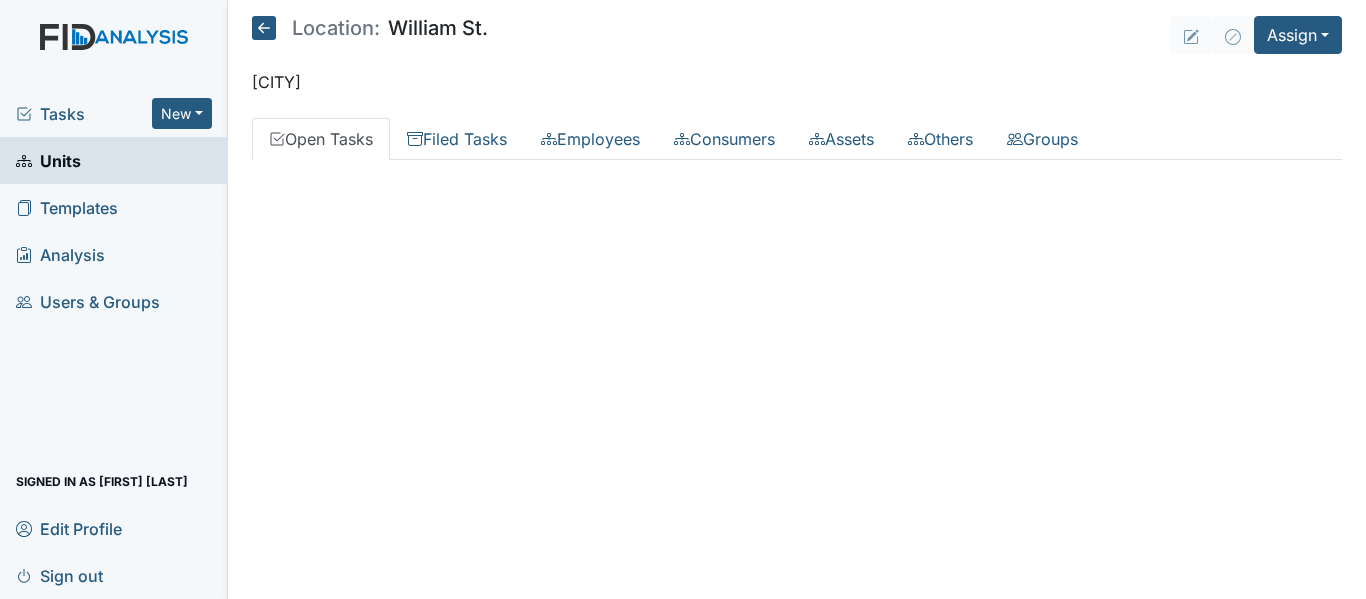 scroll, scrollTop: 0, scrollLeft: 0, axis: both 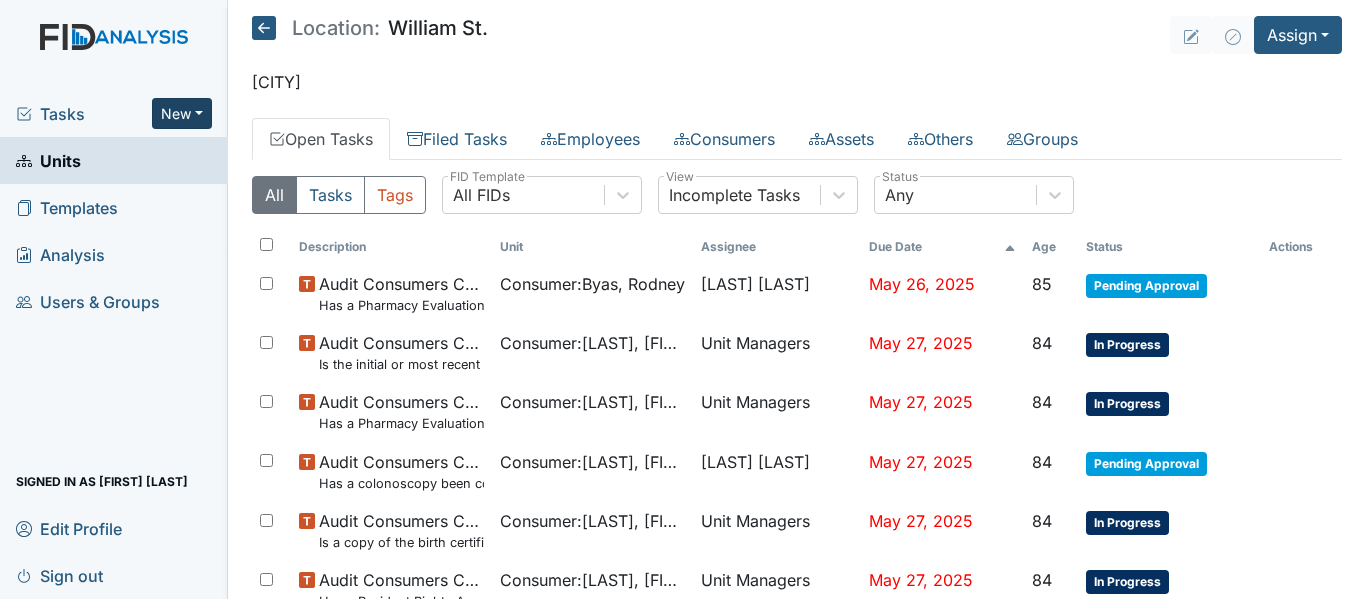 click on "New" at bounding box center [182, 113] 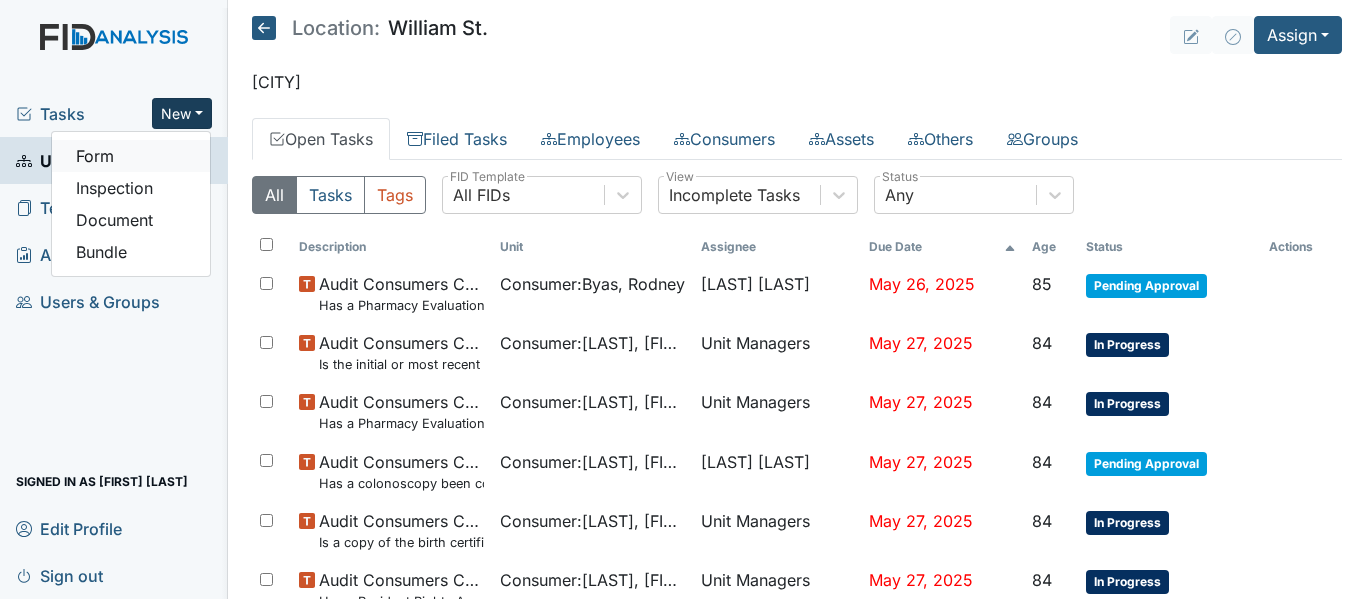 click on "Form" at bounding box center [131, 156] 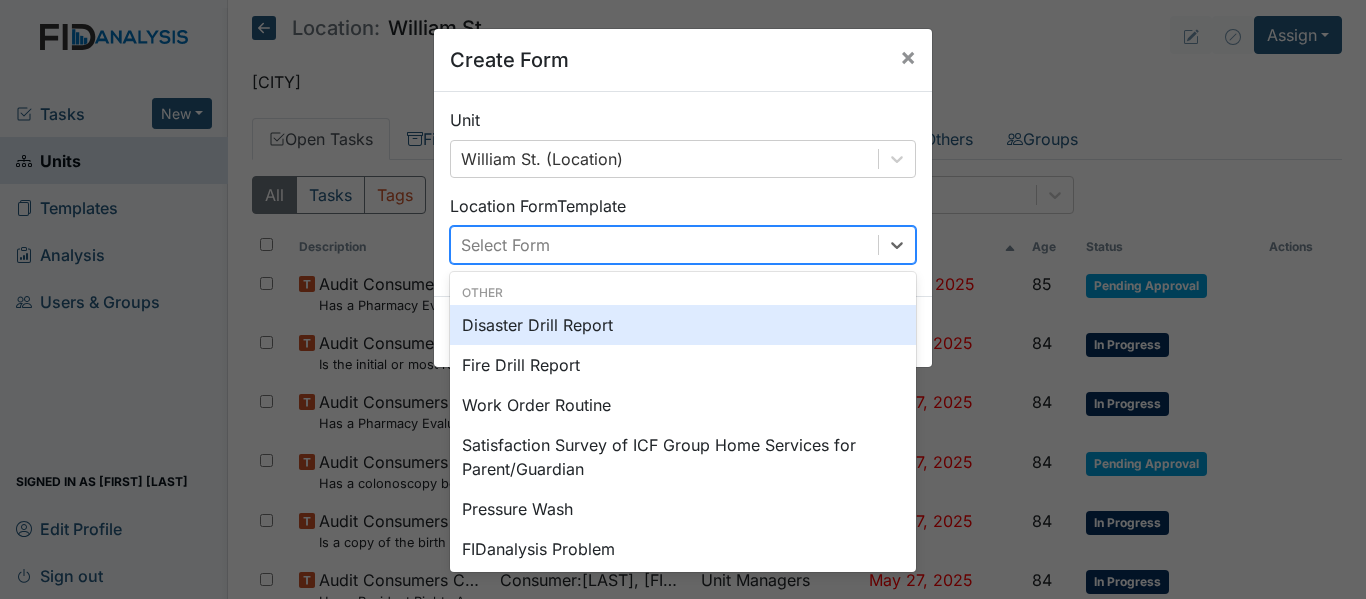 click on "Select Form" at bounding box center [664, 245] 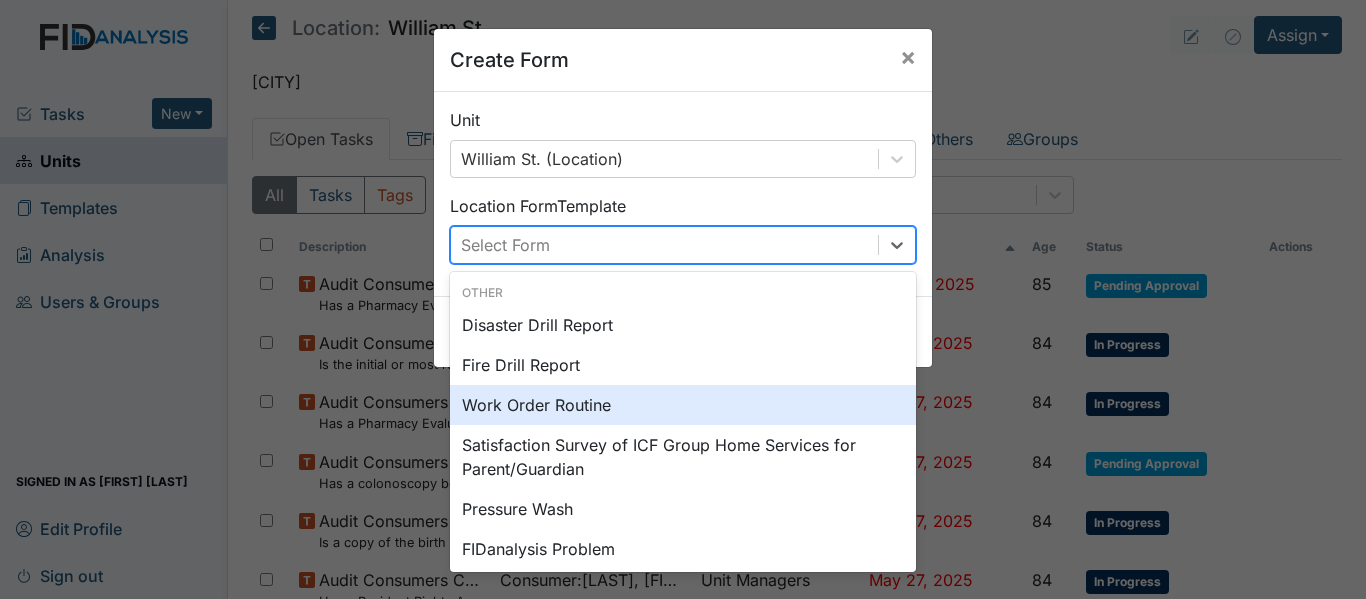 click on "Work Order Routine" at bounding box center (683, 405) 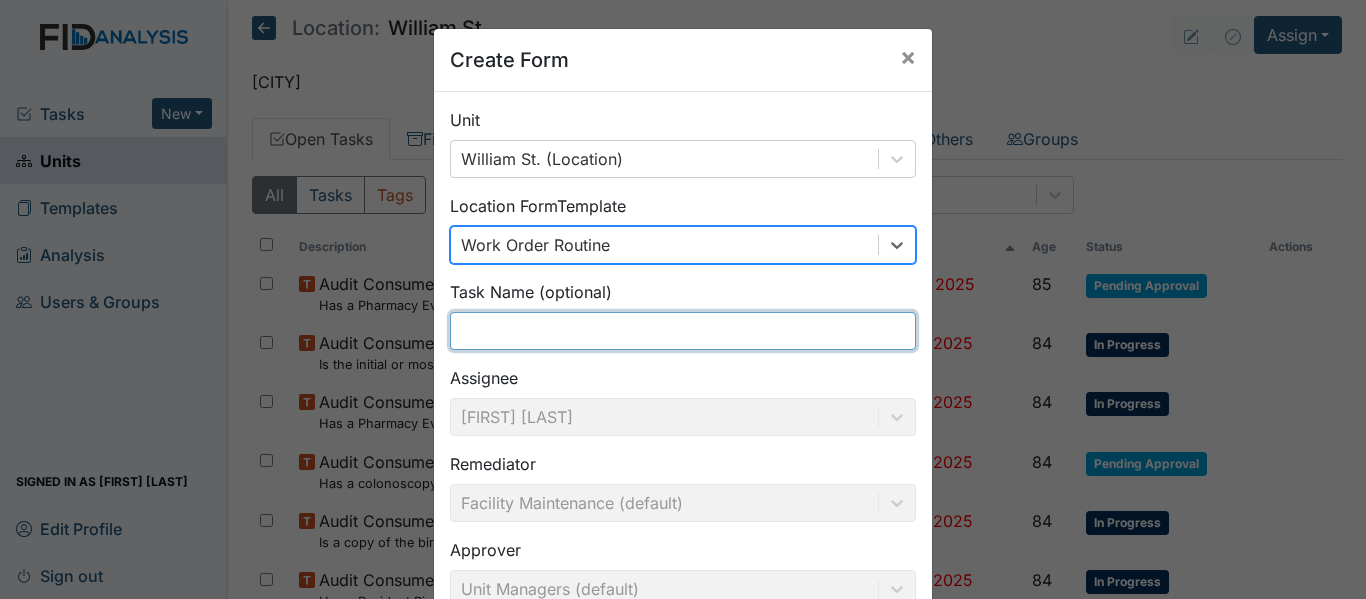 click at bounding box center [683, 331] 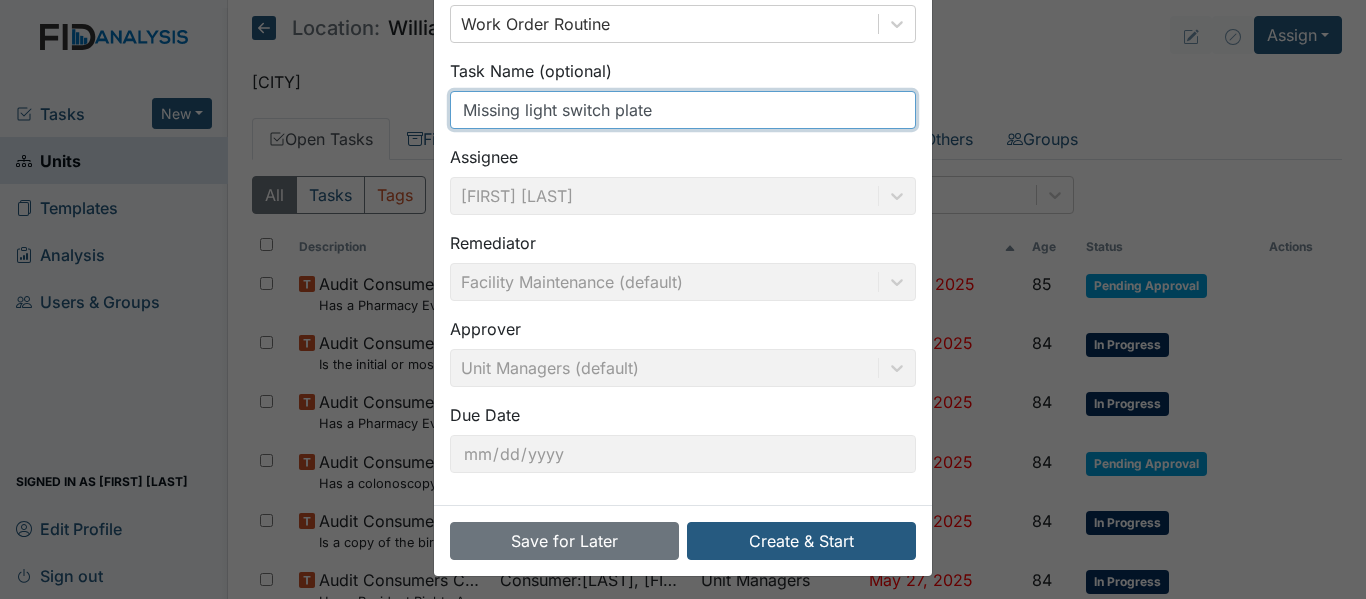 scroll, scrollTop: 227, scrollLeft: 0, axis: vertical 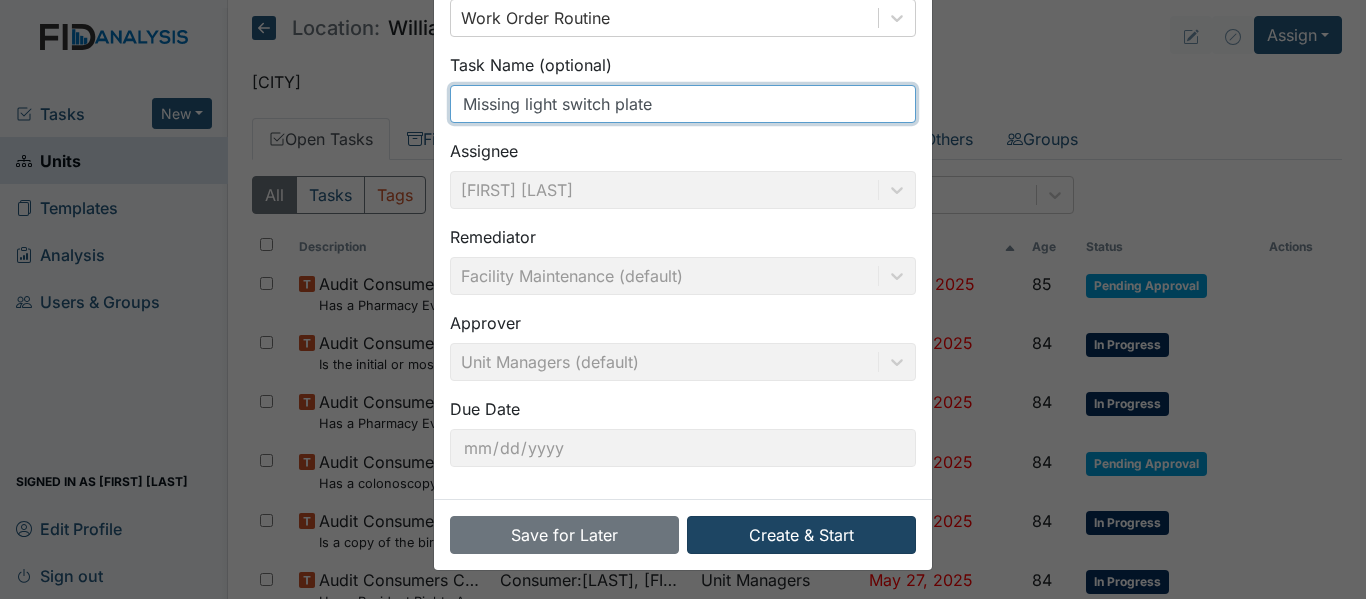 type on "Missing light switch plate" 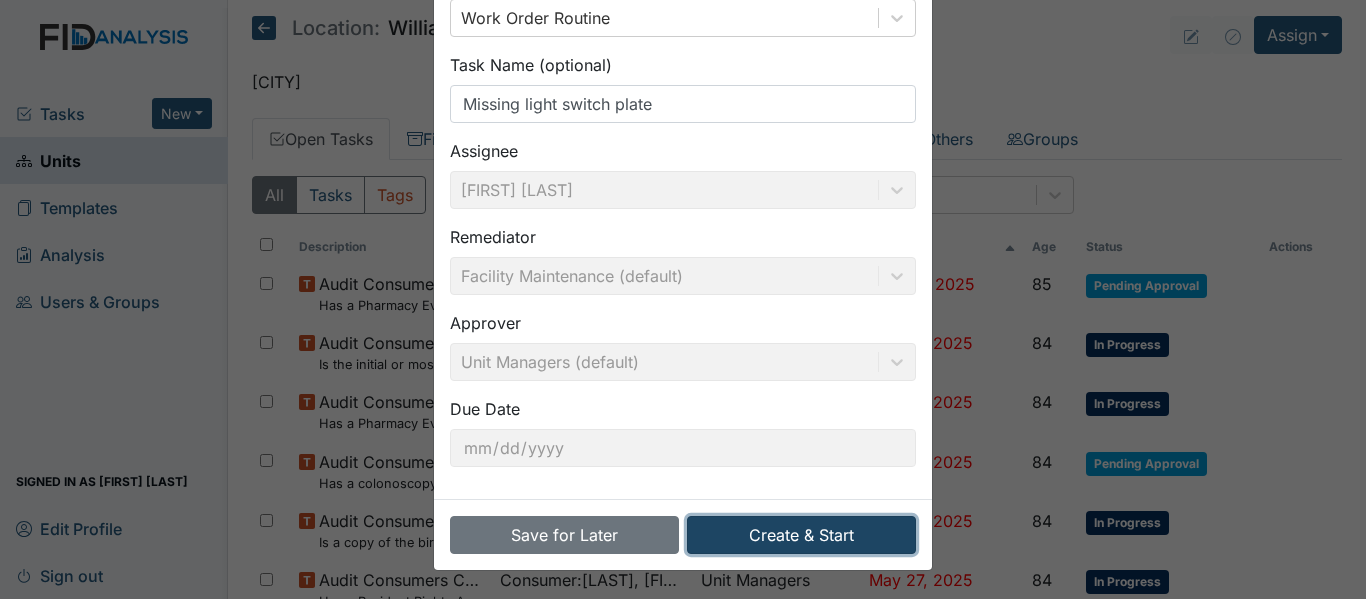 click on "Create & Start" at bounding box center [801, 535] 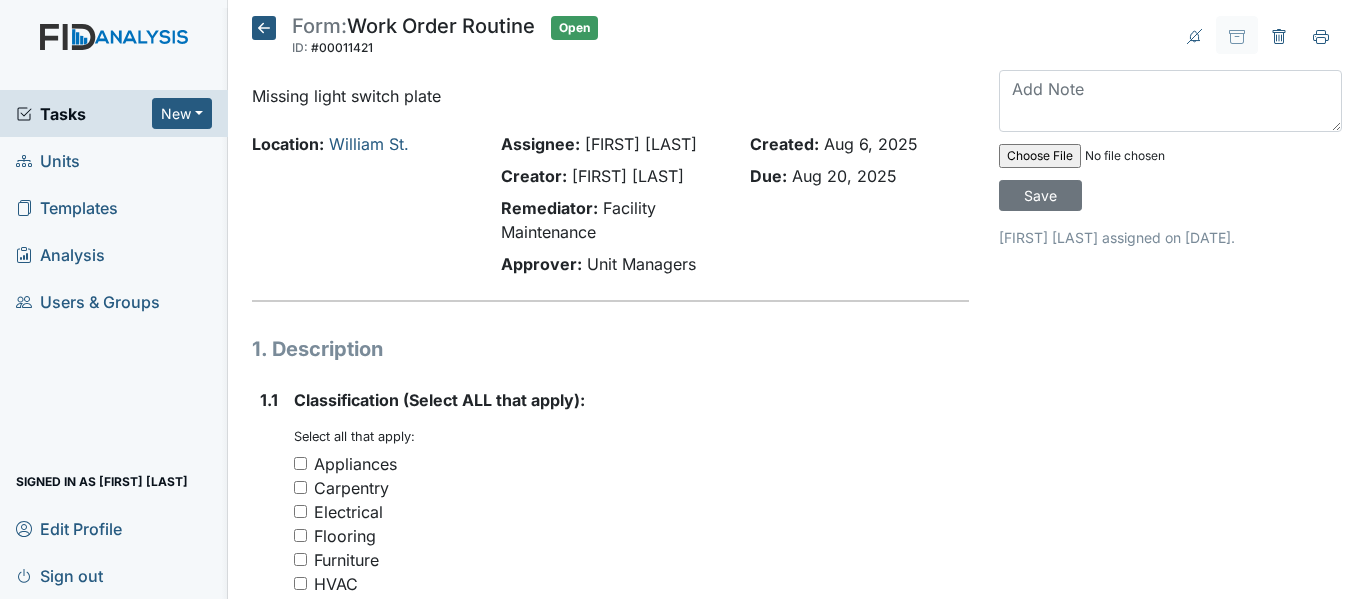scroll, scrollTop: 0, scrollLeft: 0, axis: both 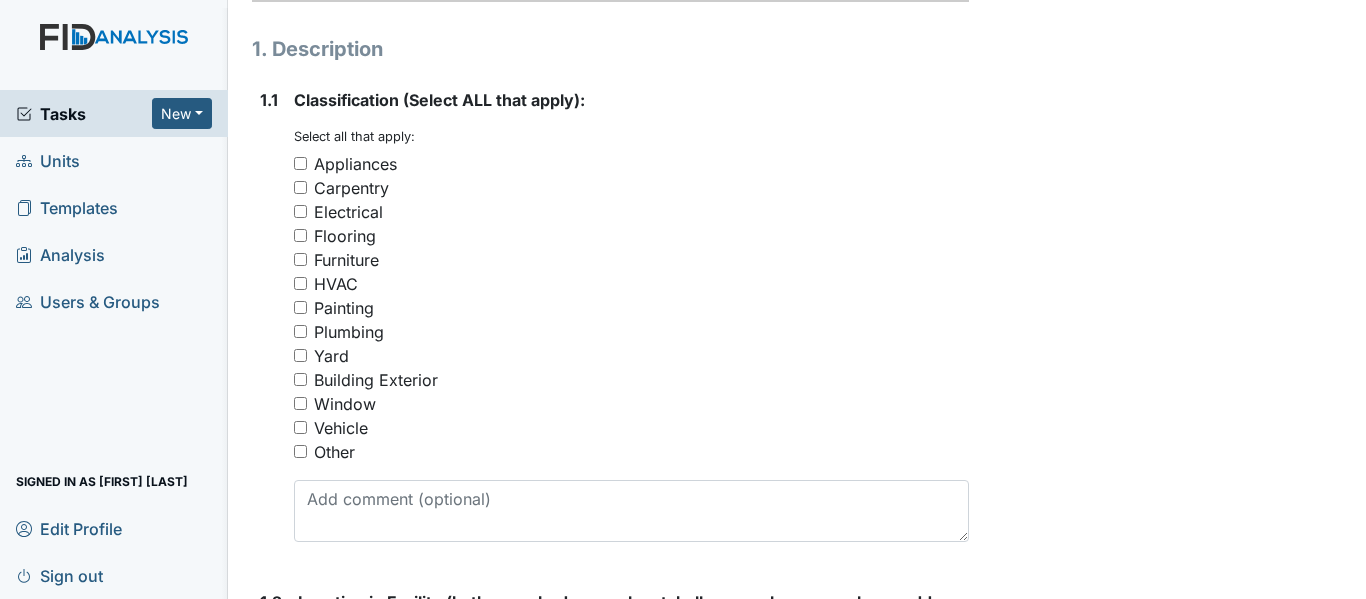 click on "Other" at bounding box center [300, 451] 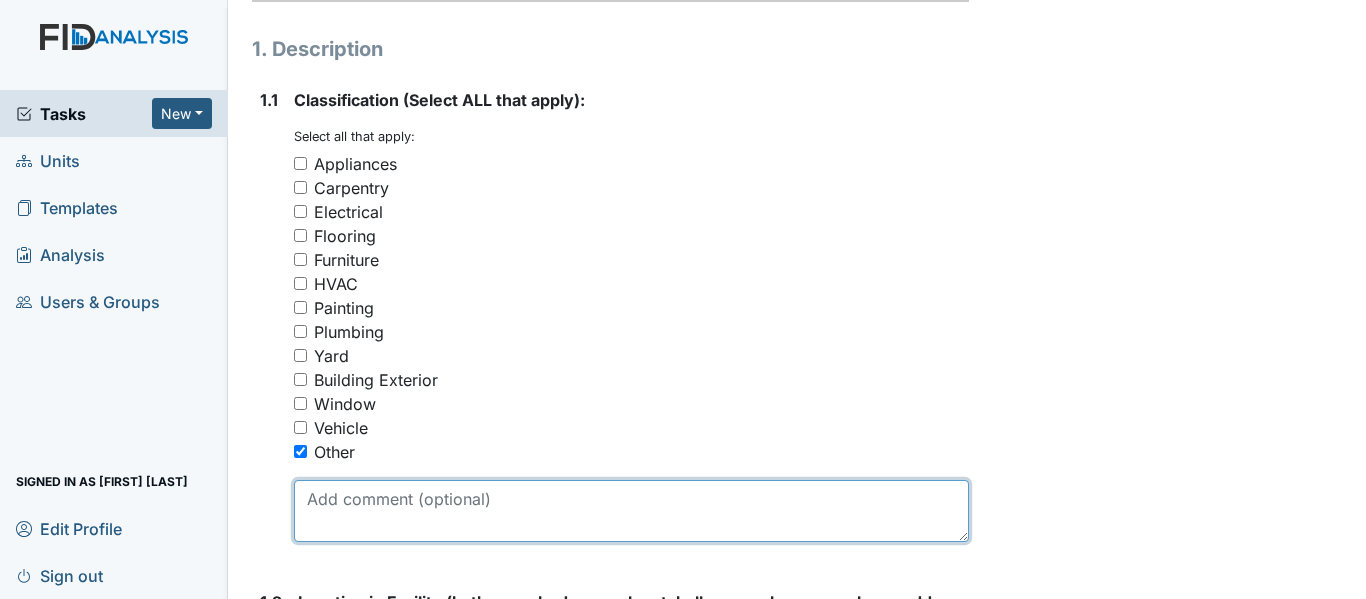 drag, startPoint x: 367, startPoint y: 492, endPoint x: 388, endPoint y: 497, distance: 21.587032 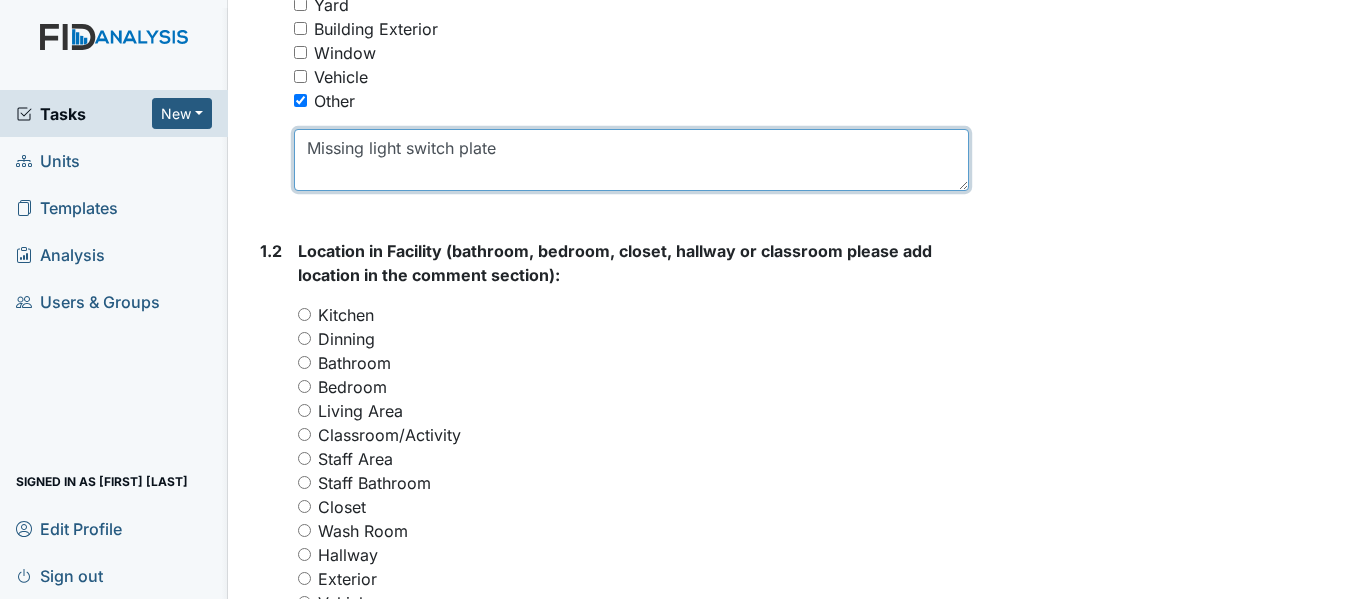 scroll, scrollTop: 700, scrollLeft: 0, axis: vertical 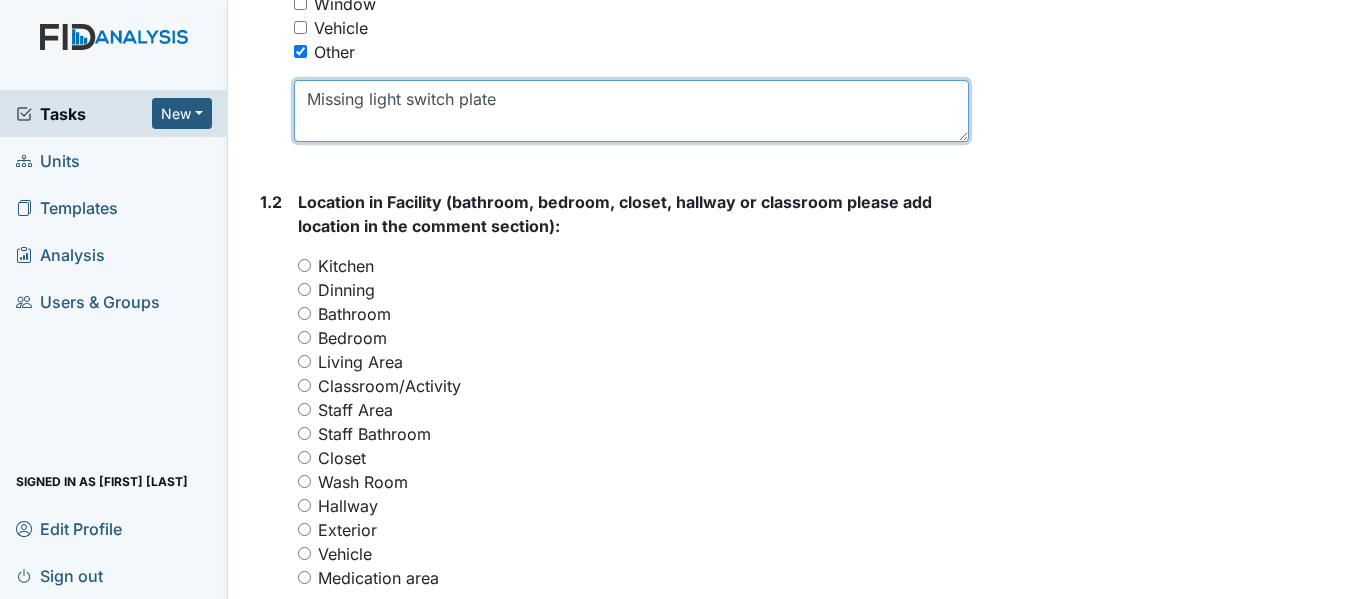 type on "Missing light switch plate" 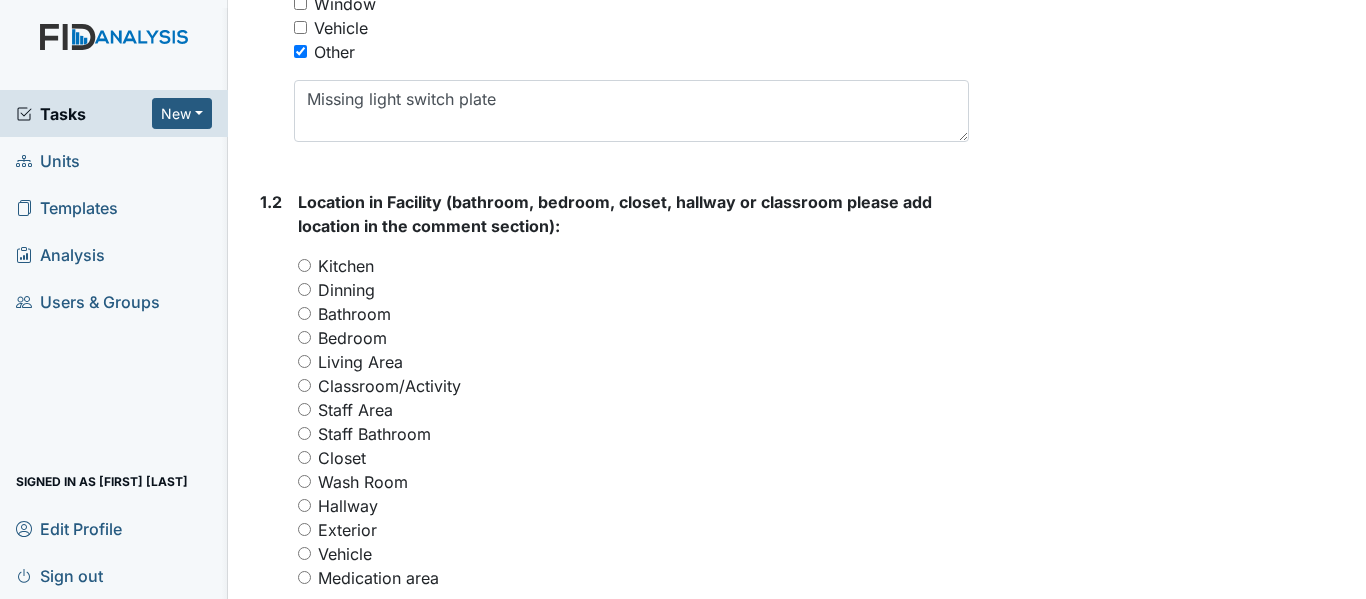 click on "Bedroom" at bounding box center [304, 337] 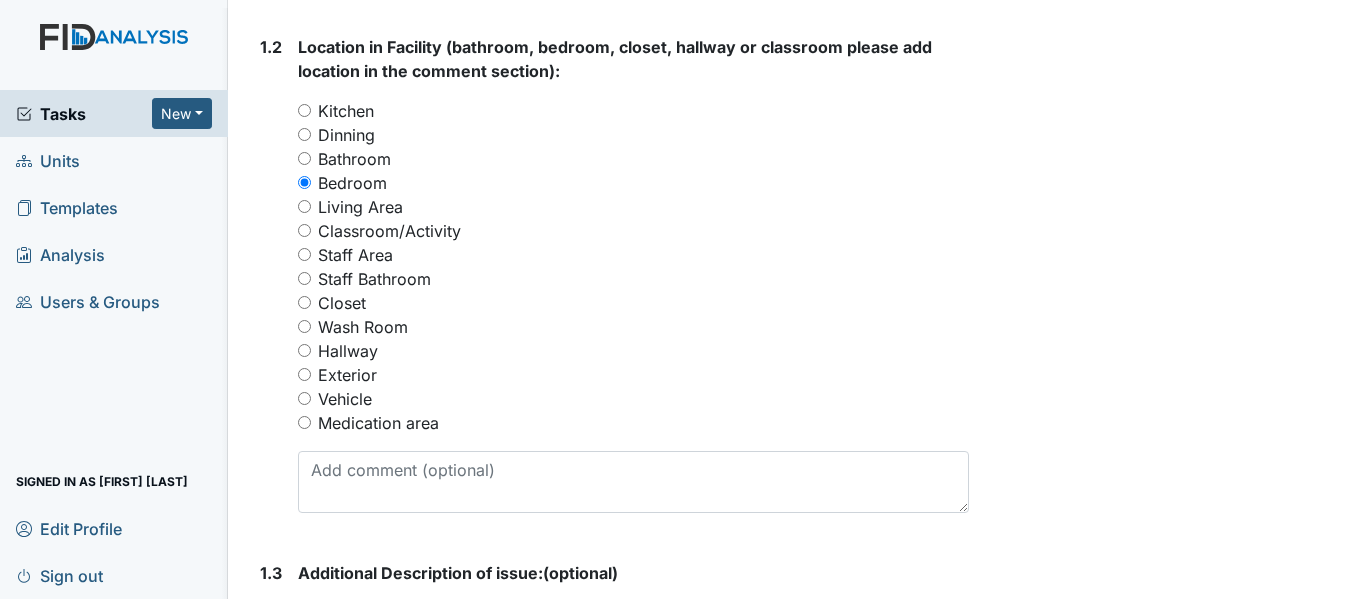 scroll, scrollTop: 1000, scrollLeft: 0, axis: vertical 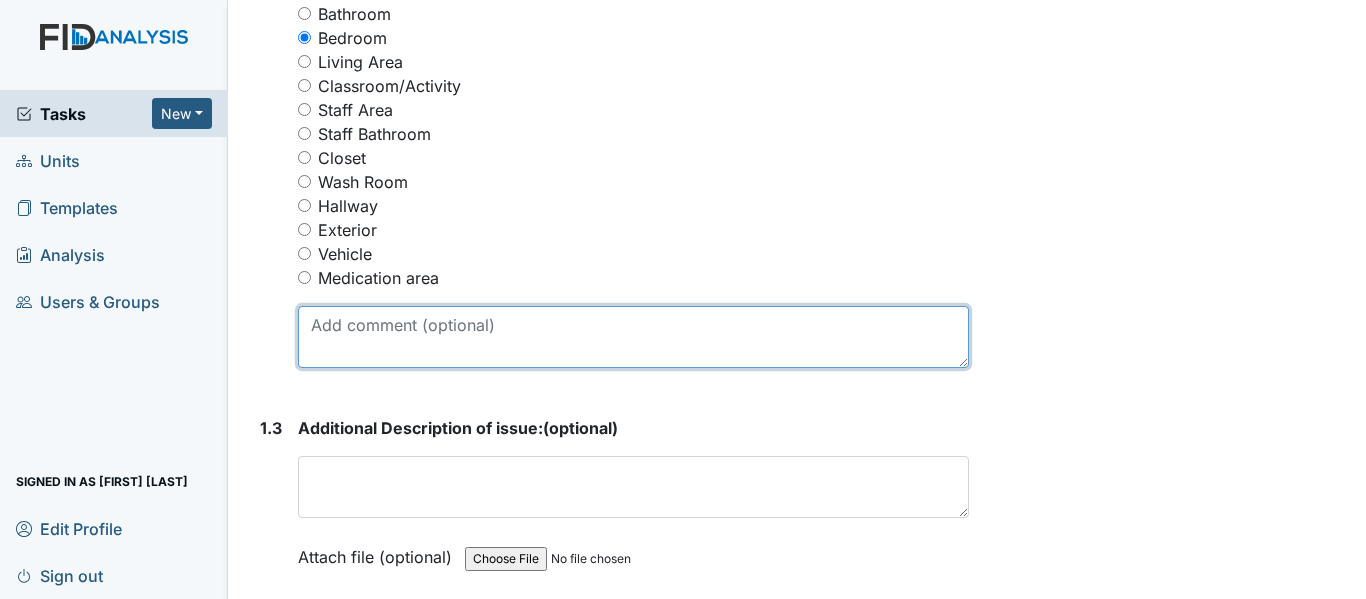 click at bounding box center [633, 337] 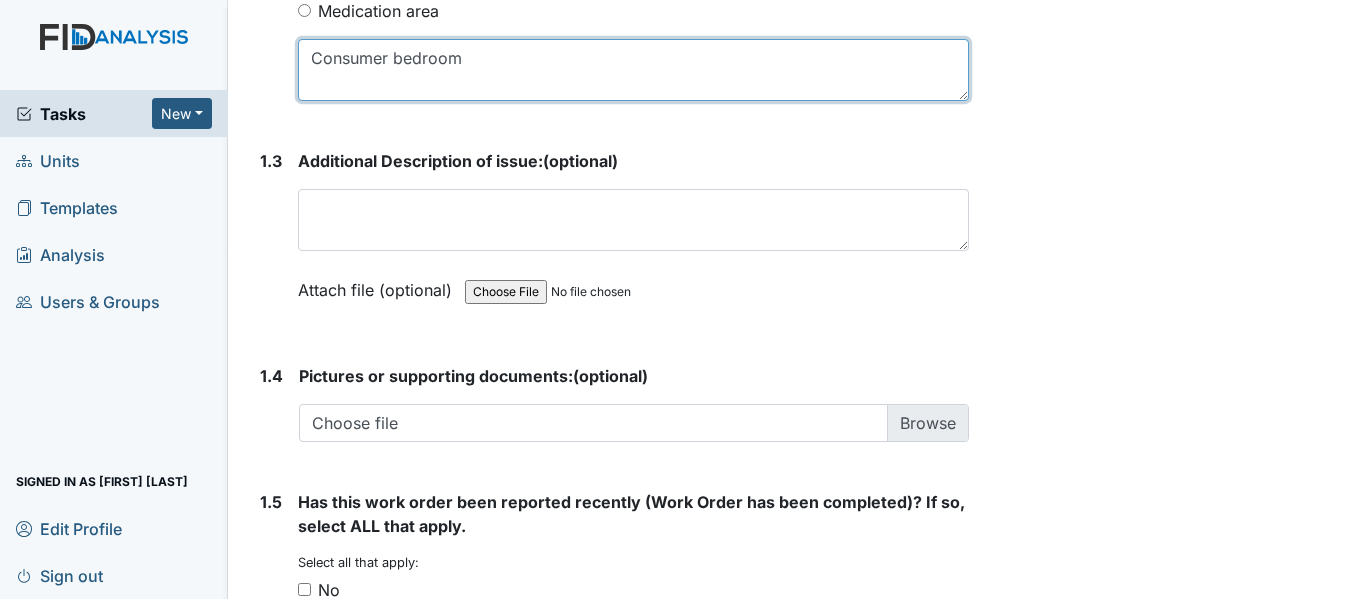 scroll, scrollTop: 1300, scrollLeft: 0, axis: vertical 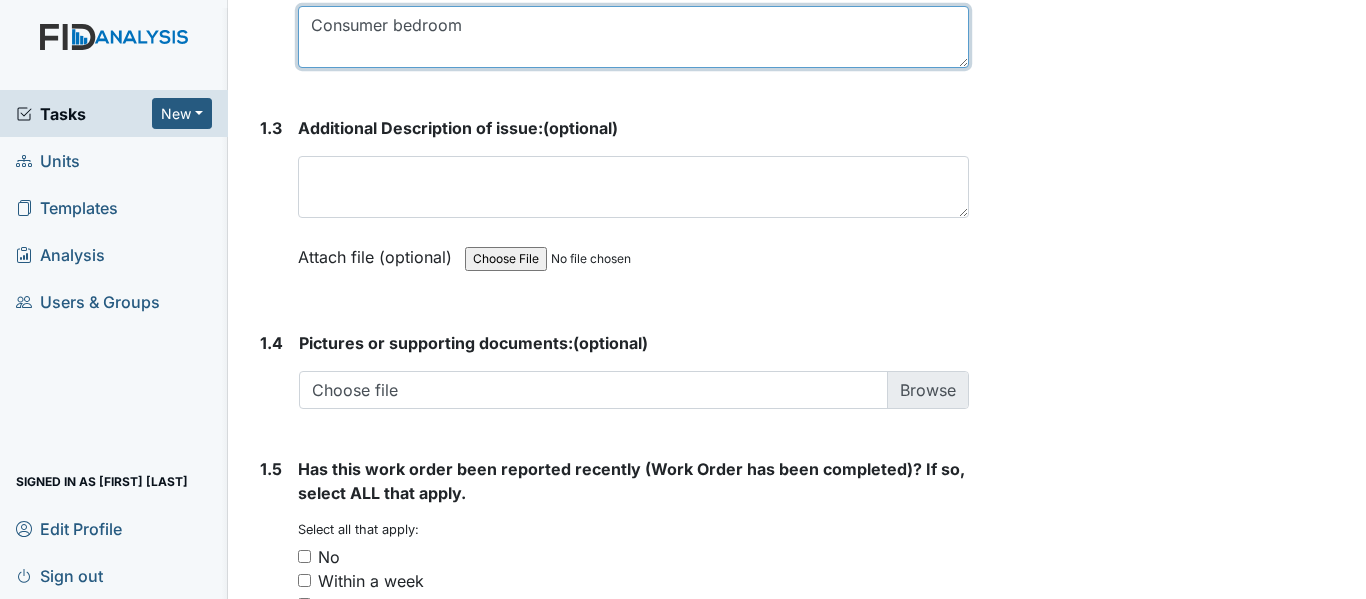 type on "Consumer bedroom" 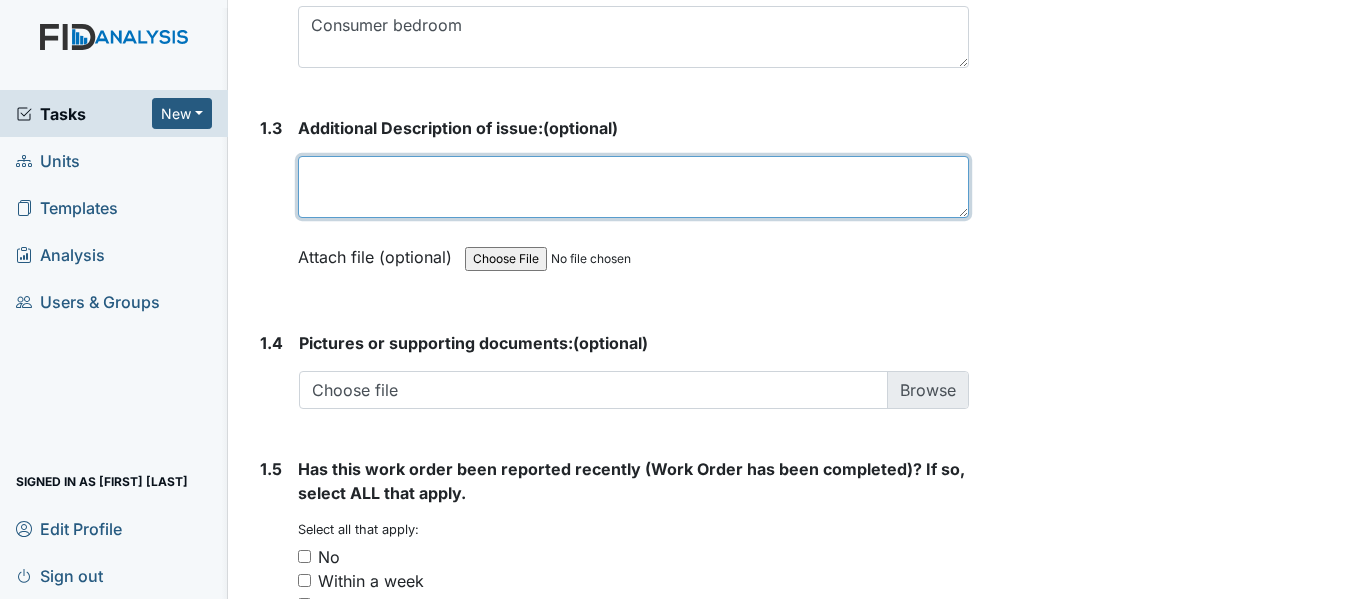 click at bounding box center (633, 187) 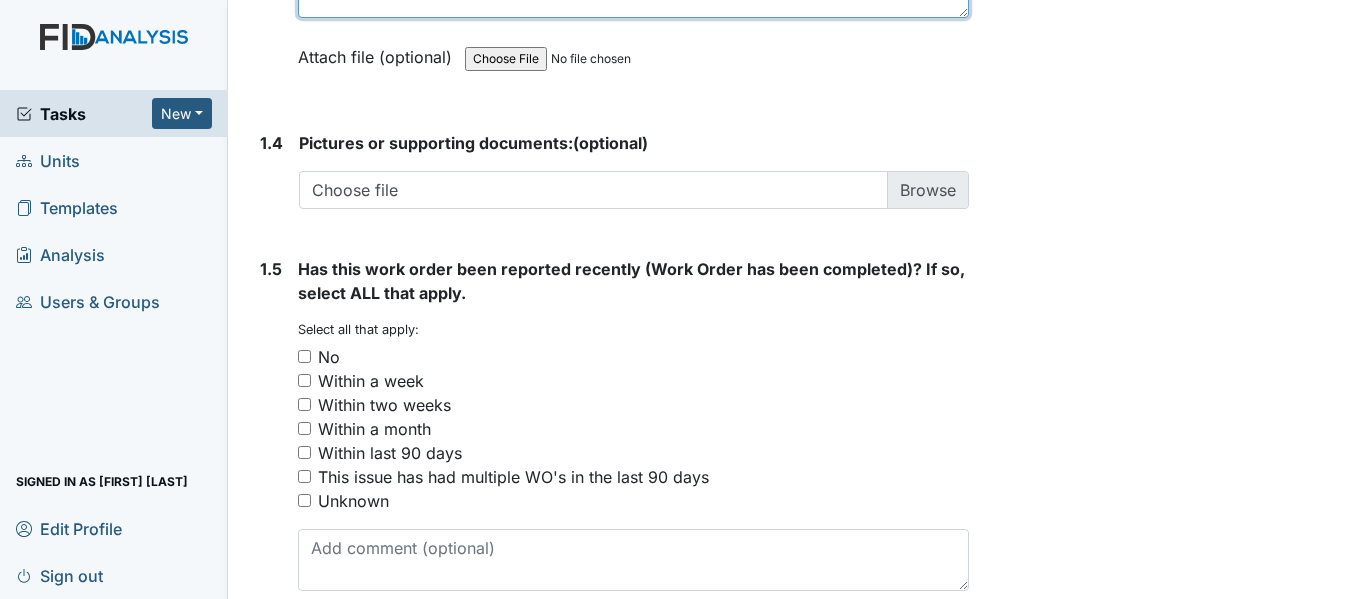 scroll, scrollTop: 1594, scrollLeft: 0, axis: vertical 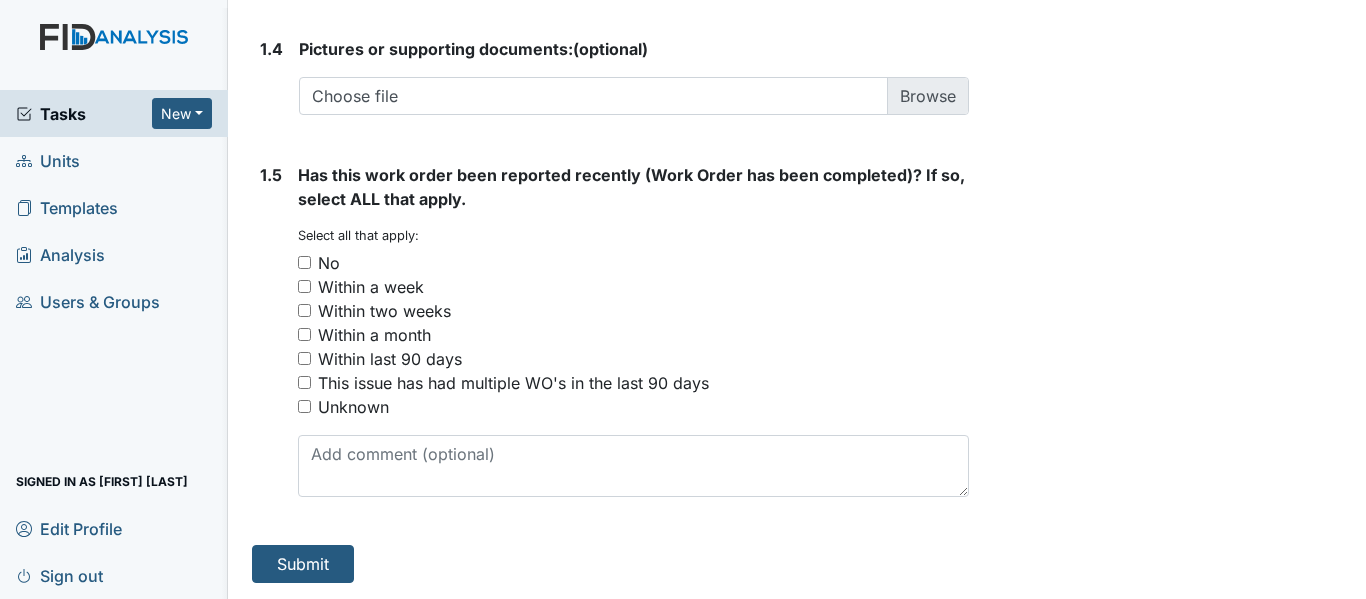 type on "Consumer removed the light switch plate." 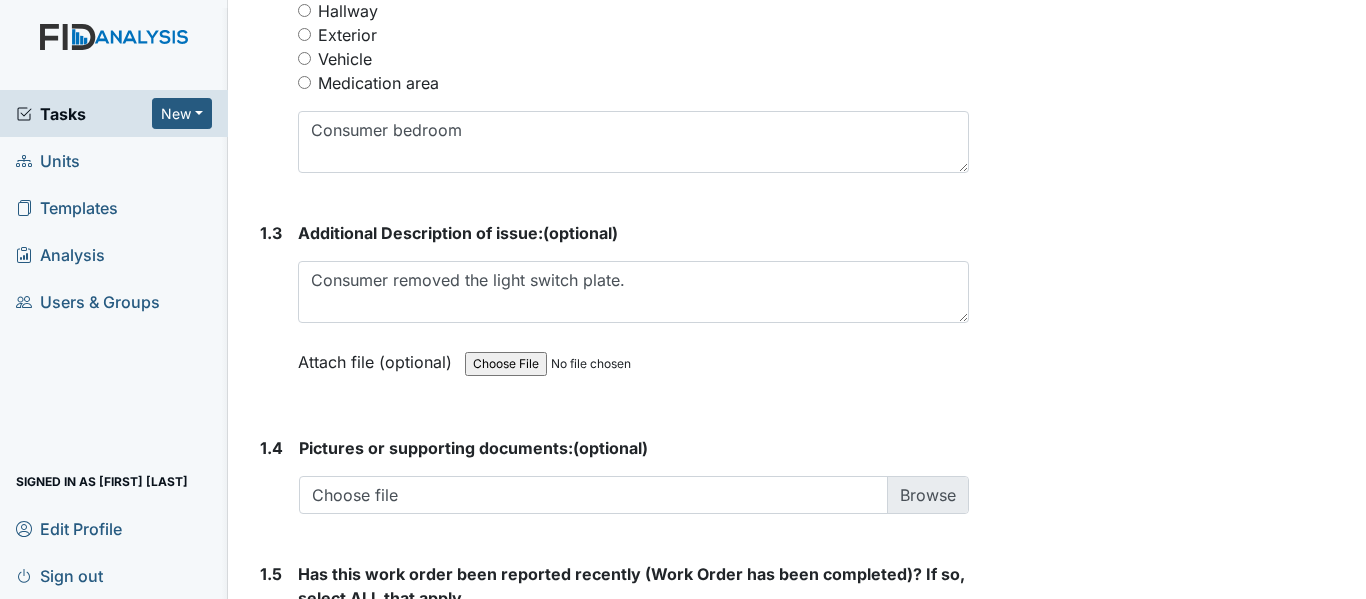 scroll, scrollTop: 1194, scrollLeft: 0, axis: vertical 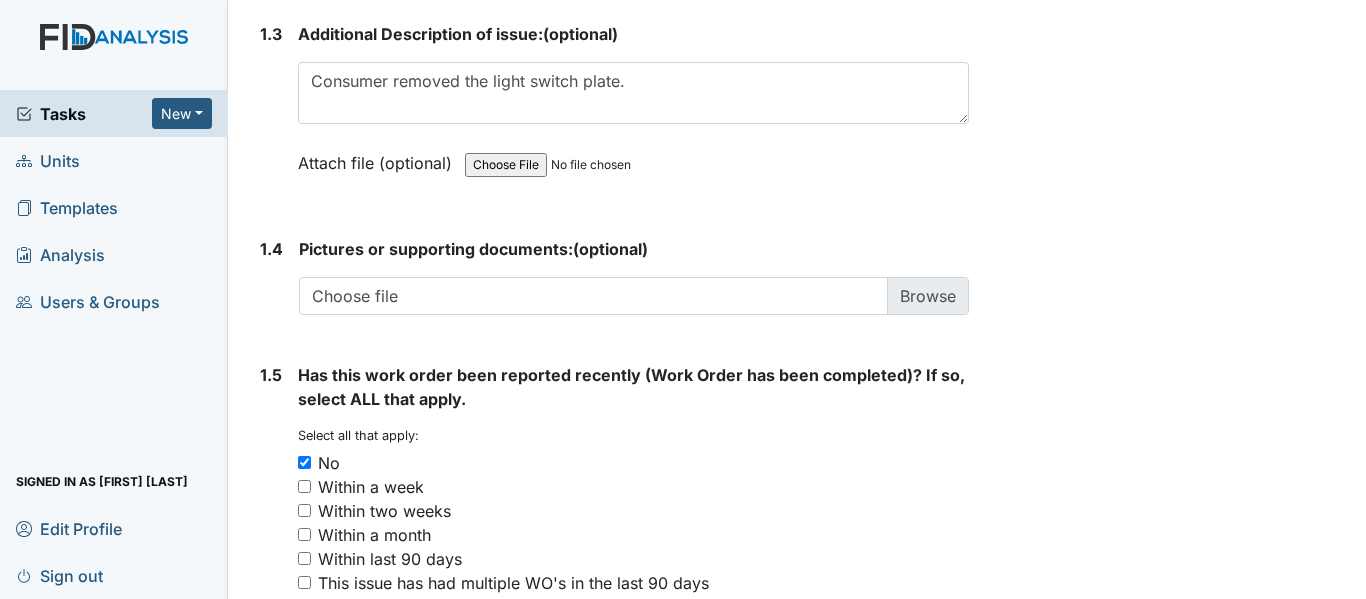 click on "Form:
Work Order Routine
ID:
#00011421
Open
Autosaving...
Missing light switch plate
Location:
William St.
Assignee:
Pinesia Faison
Creator:
Pinesia Faison
Remediator:
Facility Maintenance
Approver:
Unit Managers
Created:
Aug 6, 2025
Due:
Aug 20, 2025
1. Description
1.1
Classification (Select ALL that apply):
You must select one or more of the below options.
Select all that apply:
Appliances
Carpentry
Electrical
Flooring
Furniture
HVAC
Painting
Plumbing
Yard
Building Exterior
Window
Vehicle
Other
Missing light switch plate
1.2
Location in Facility (bathroom, bedroom, closet, hallway or classroom please add location in the comment section):
Kitchen" at bounding box center (610, -298) 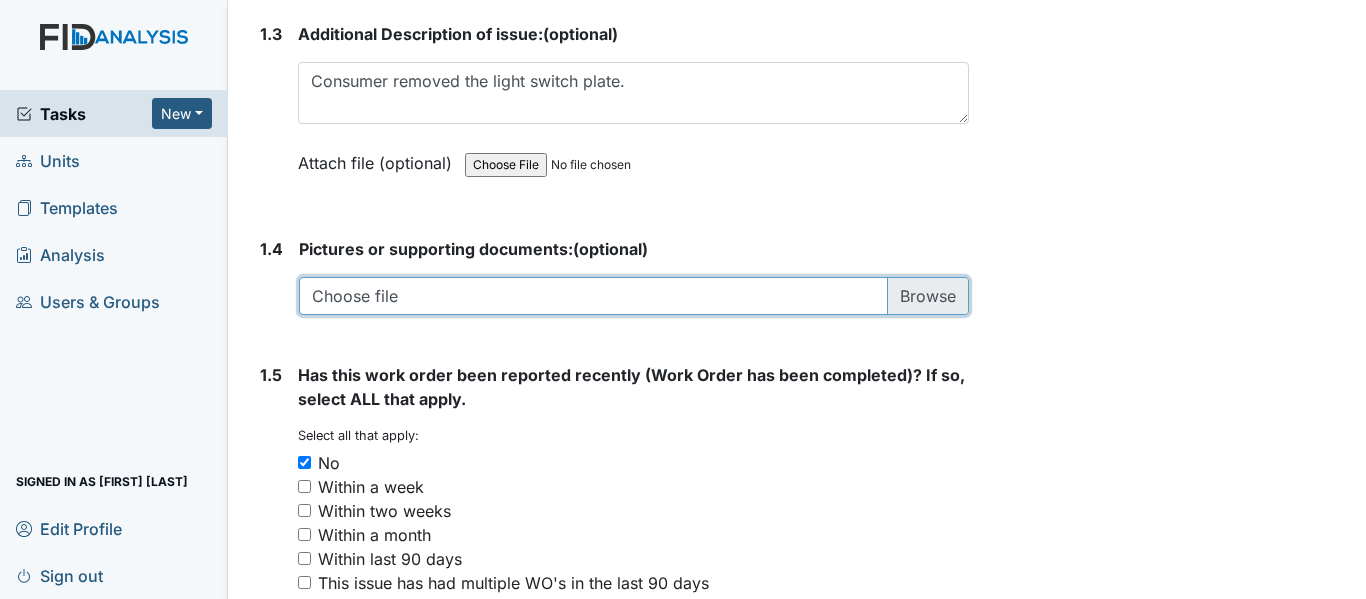 click at bounding box center [634, 296] 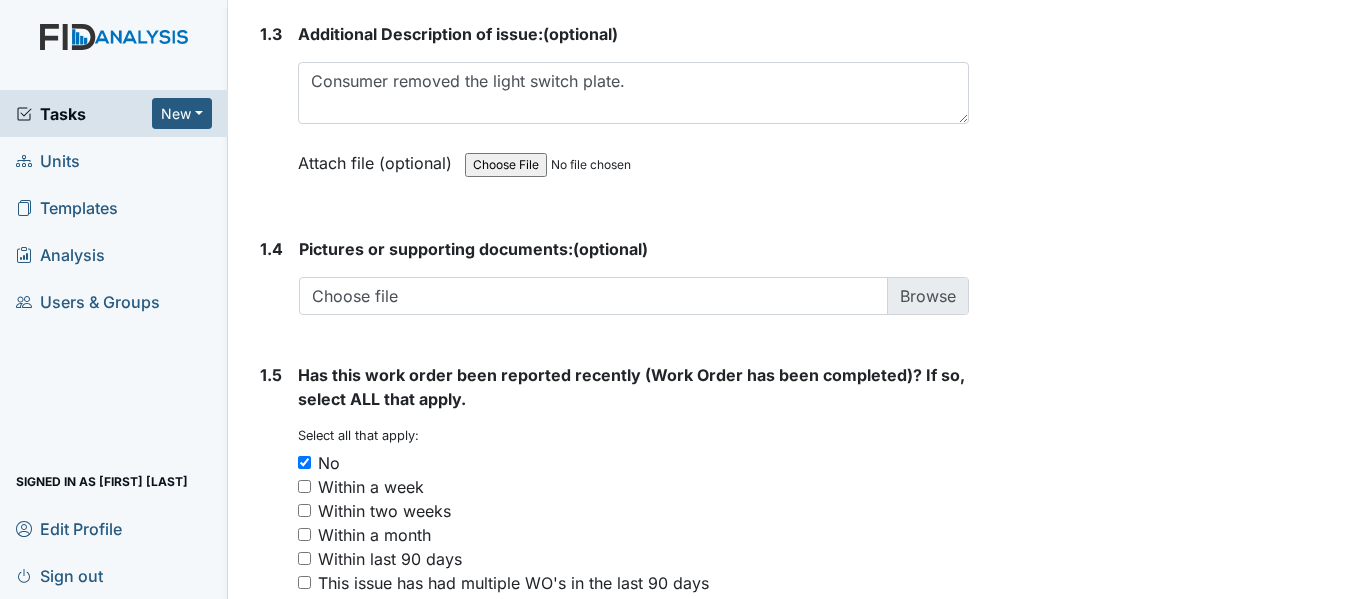click on "Pictures or supporting documents:
(optional)" at bounding box center [634, 249] 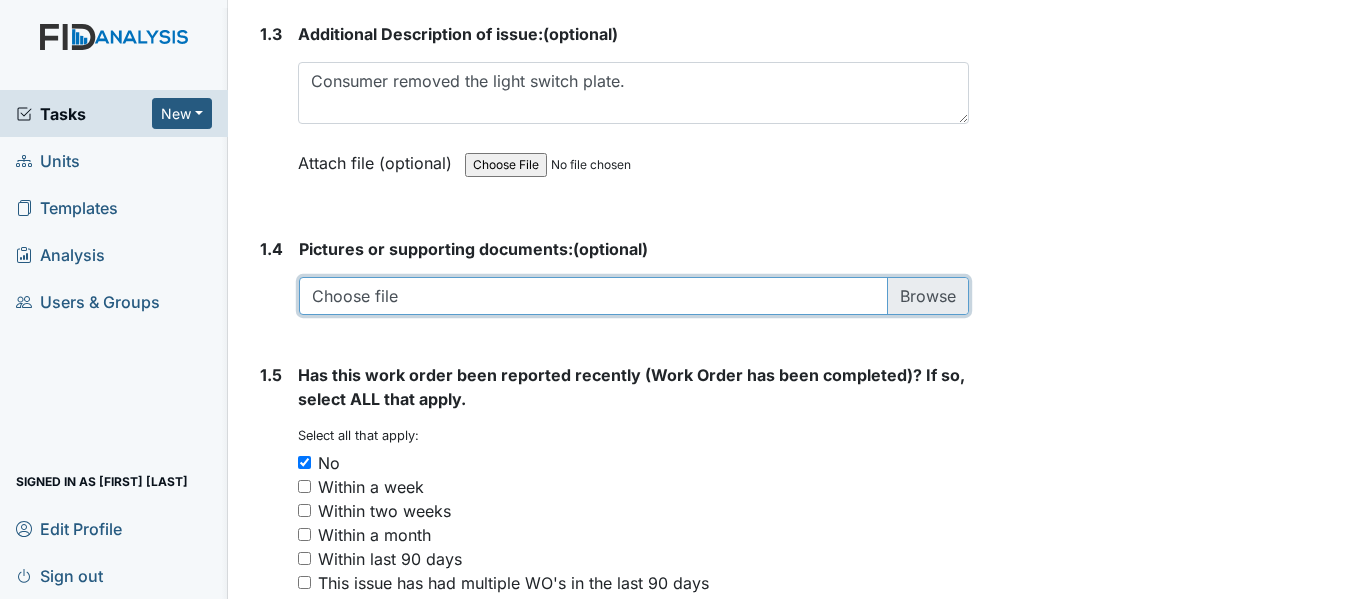 click at bounding box center [634, 296] 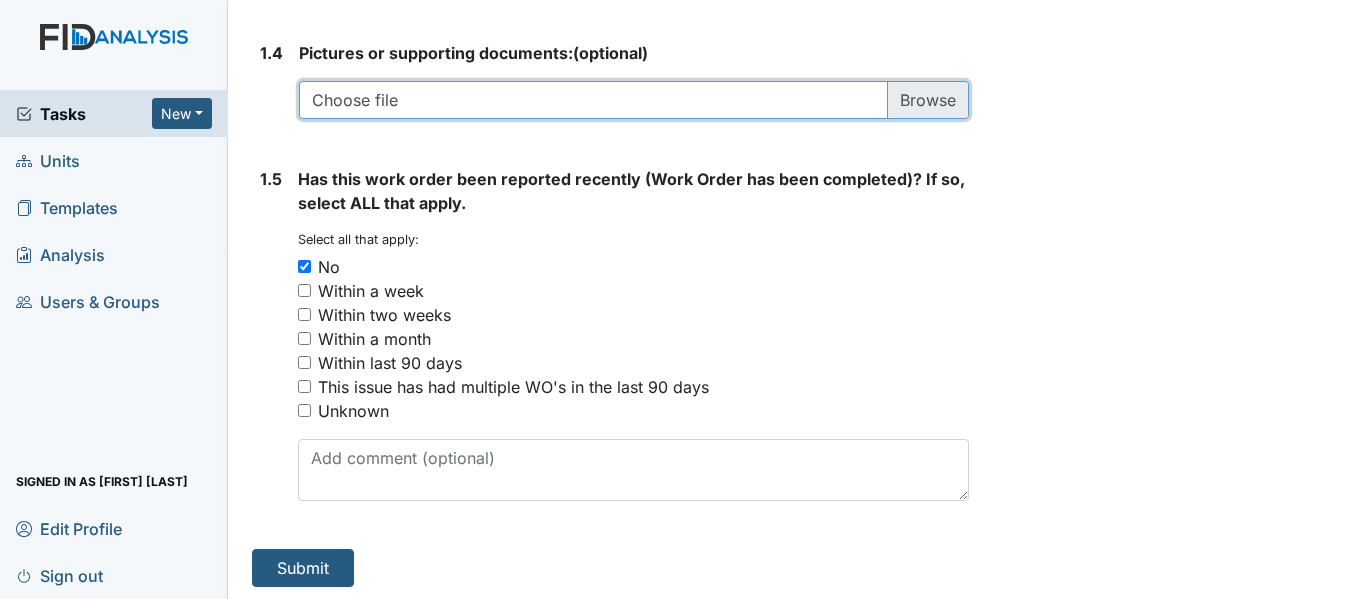 scroll, scrollTop: 1594, scrollLeft: 0, axis: vertical 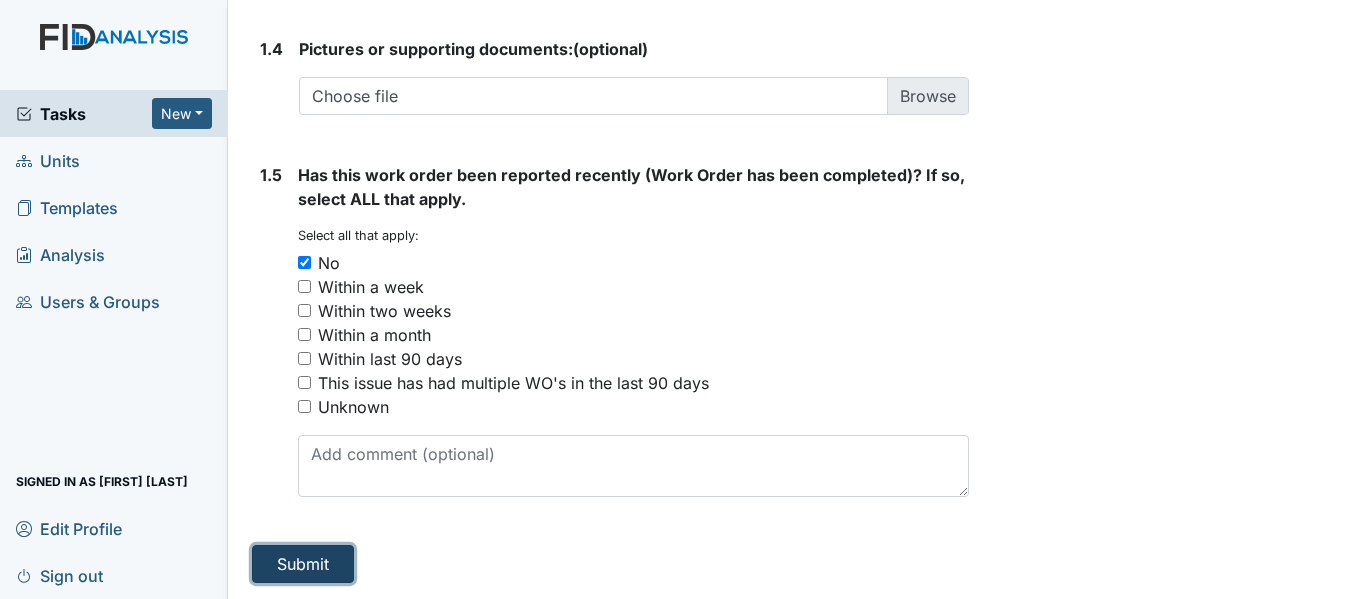click on "Submit" at bounding box center [303, 564] 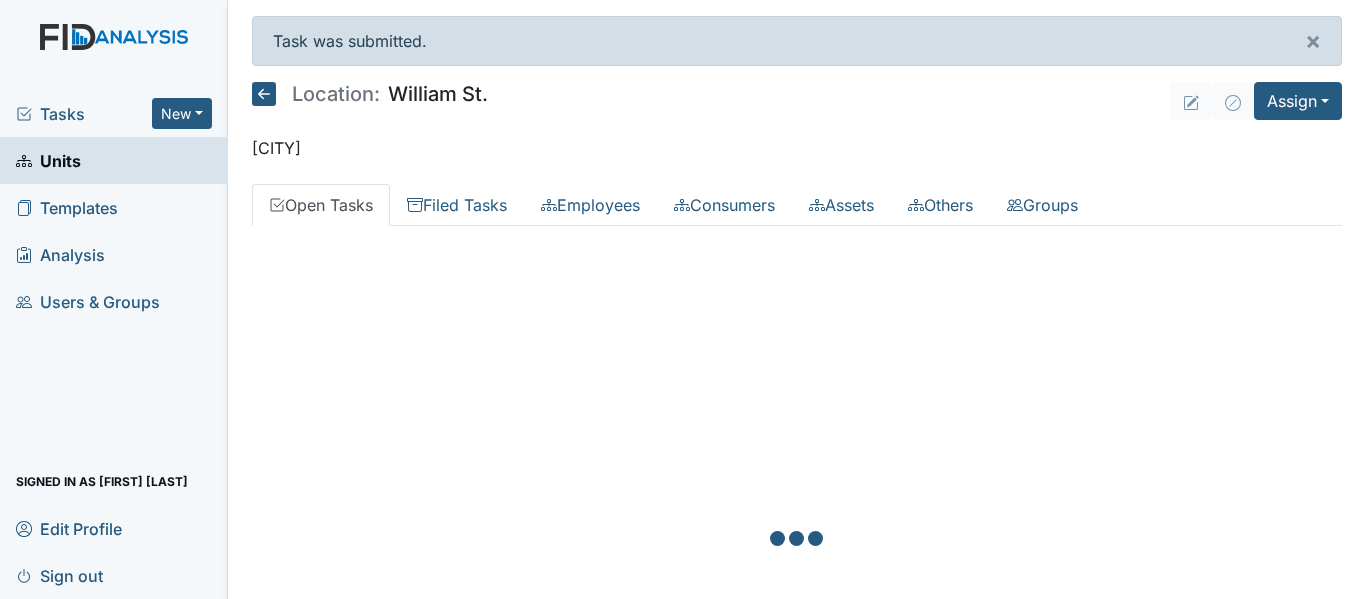 scroll, scrollTop: 0, scrollLeft: 0, axis: both 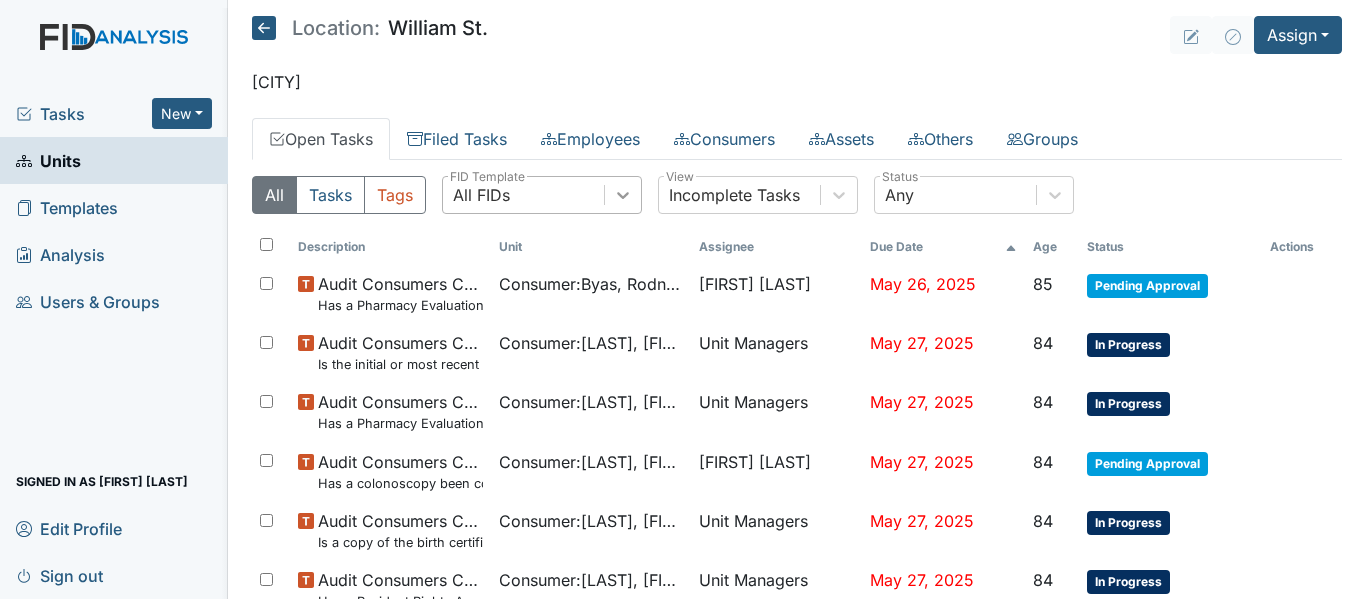 click 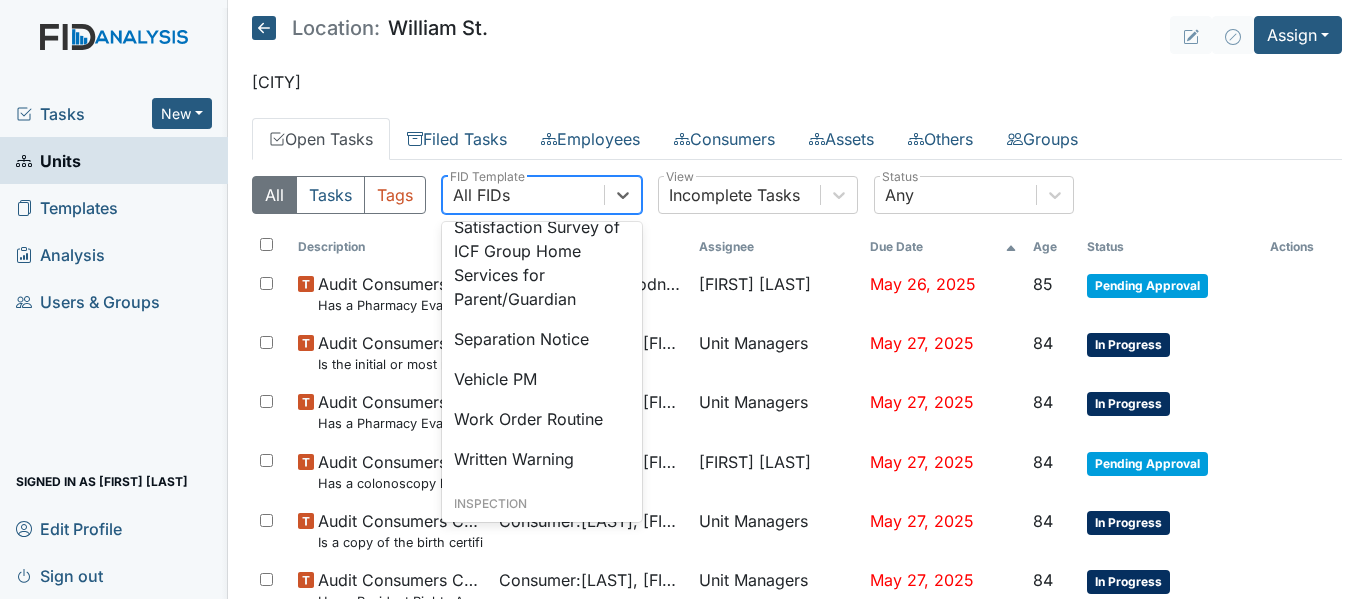 scroll, scrollTop: 900, scrollLeft: 0, axis: vertical 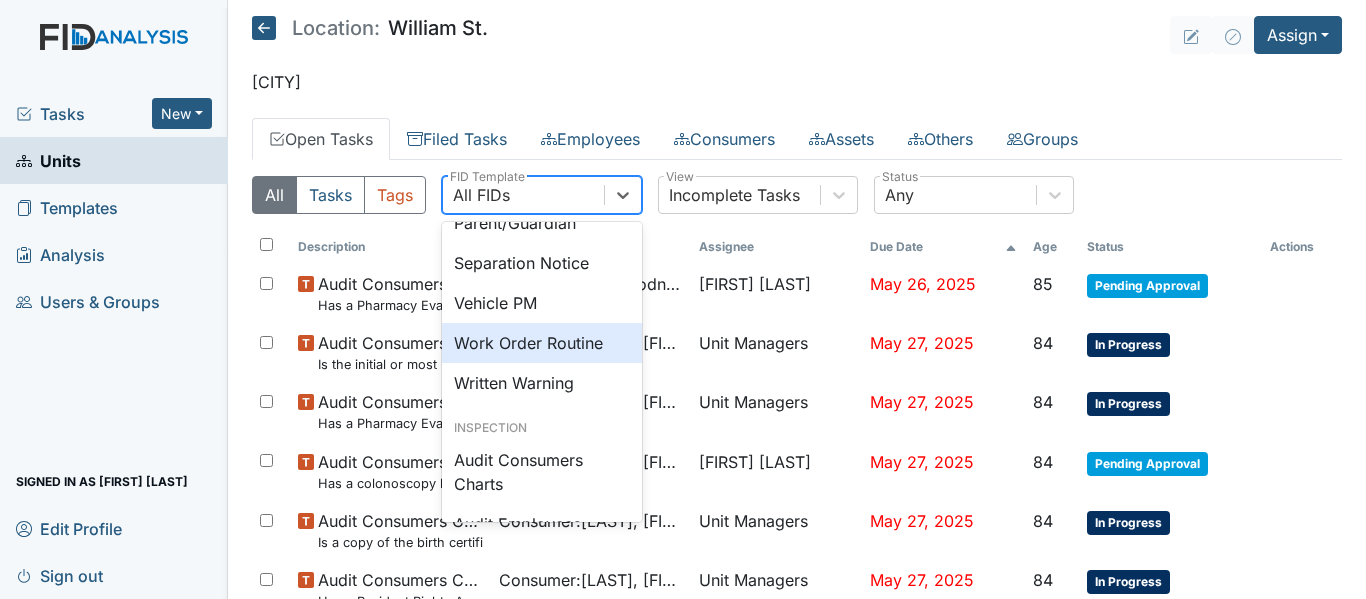 click on "Work Order Routine" at bounding box center [542, 343] 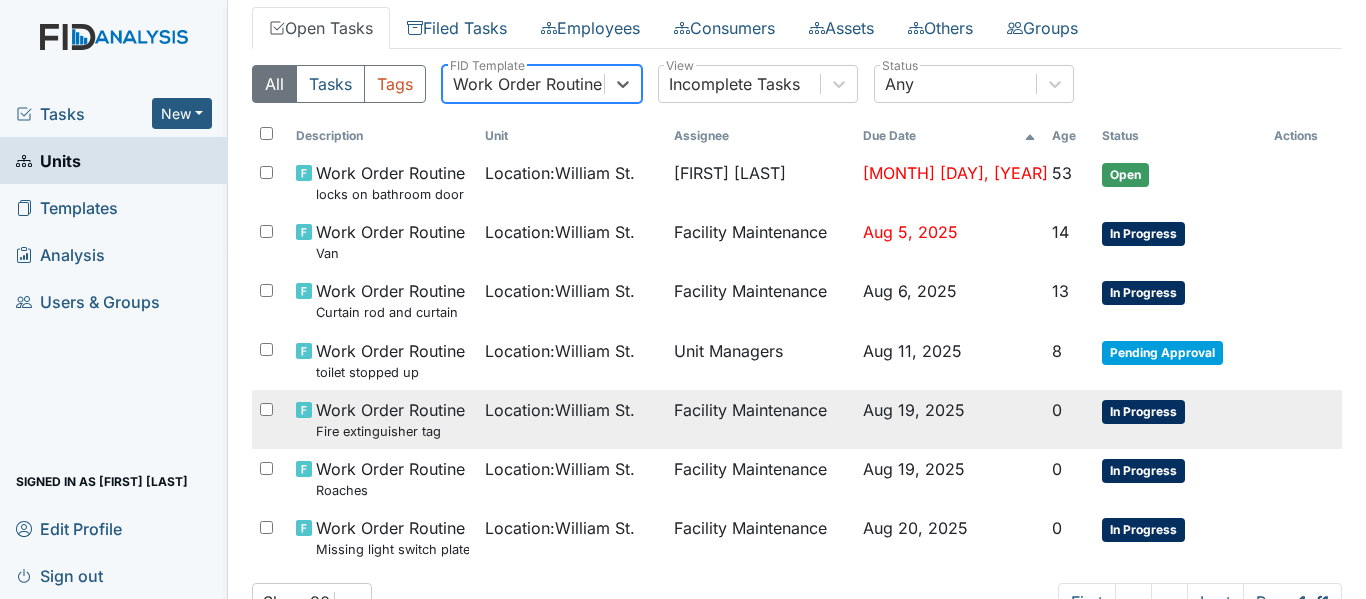 scroll, scrollTop: 181, scrollLeft: 0, axis: vertical 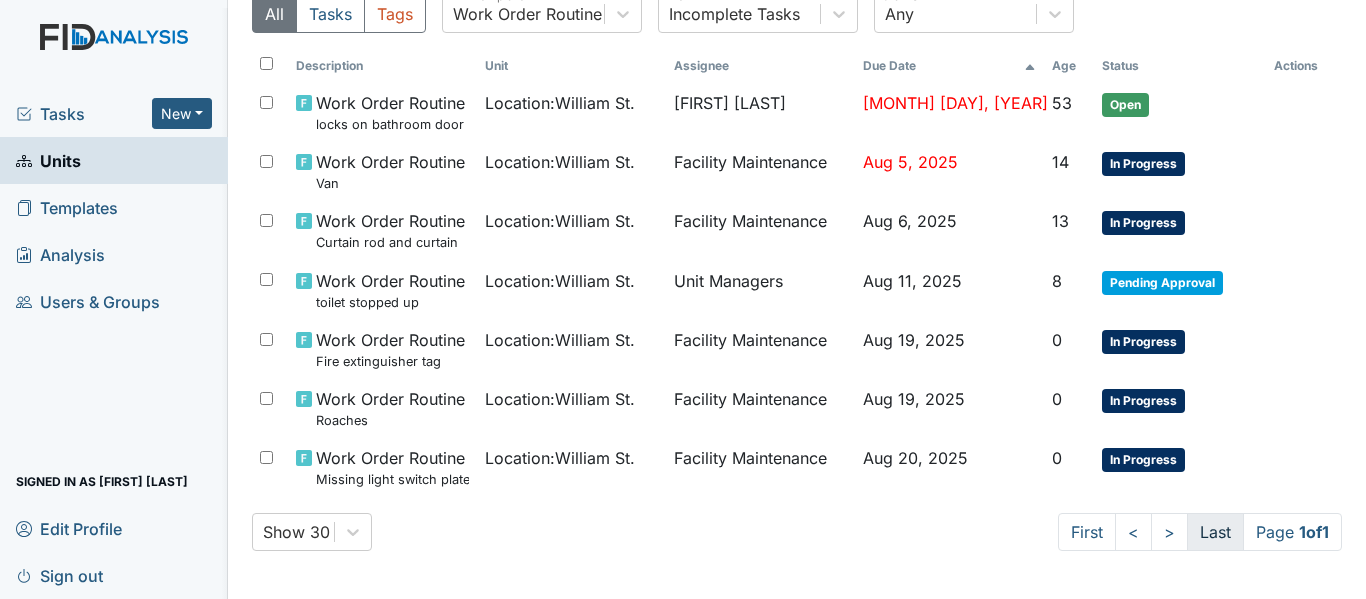 click on "Last" at bounding box center (1215, 532) 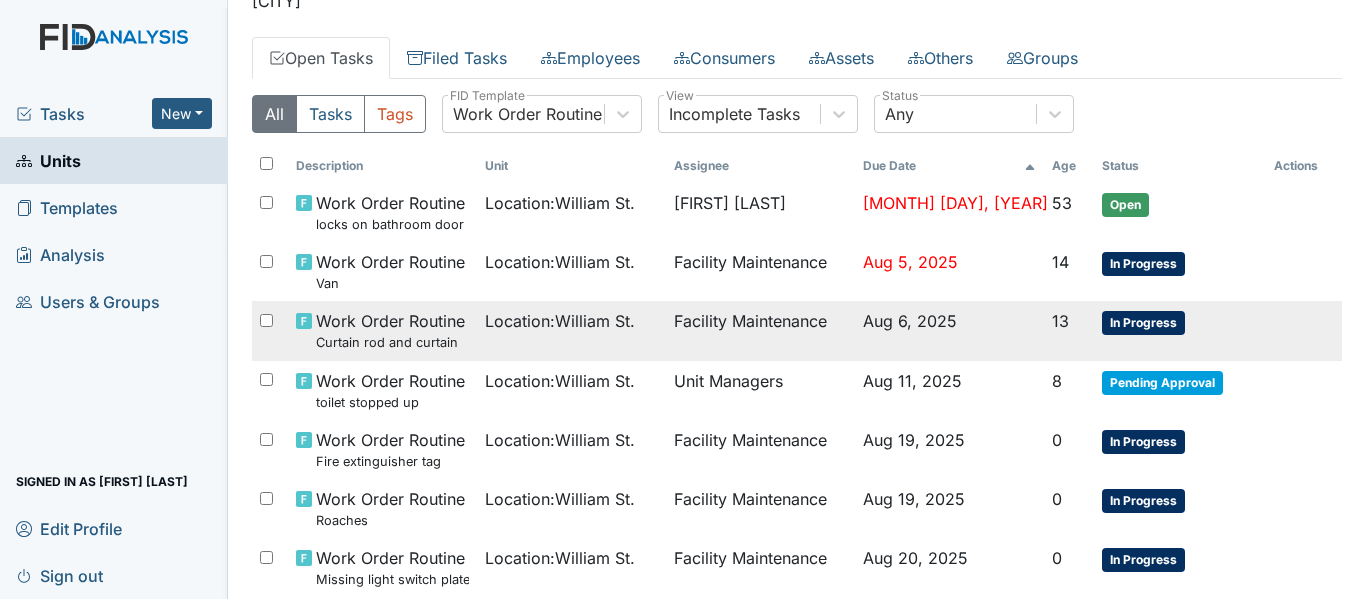scroll, scrollTop: 181, scrollLeft: 0, axis: vertical 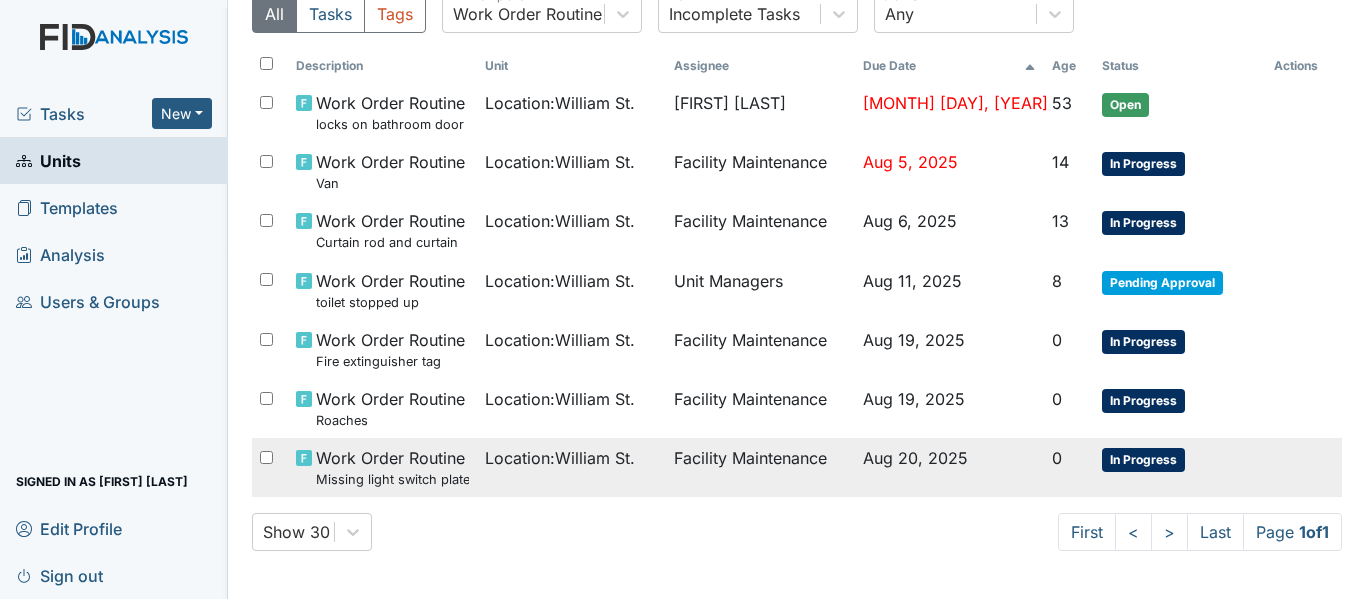 click on "Work Order Routine Missing light switch plate" at bounding box center (392, 467) 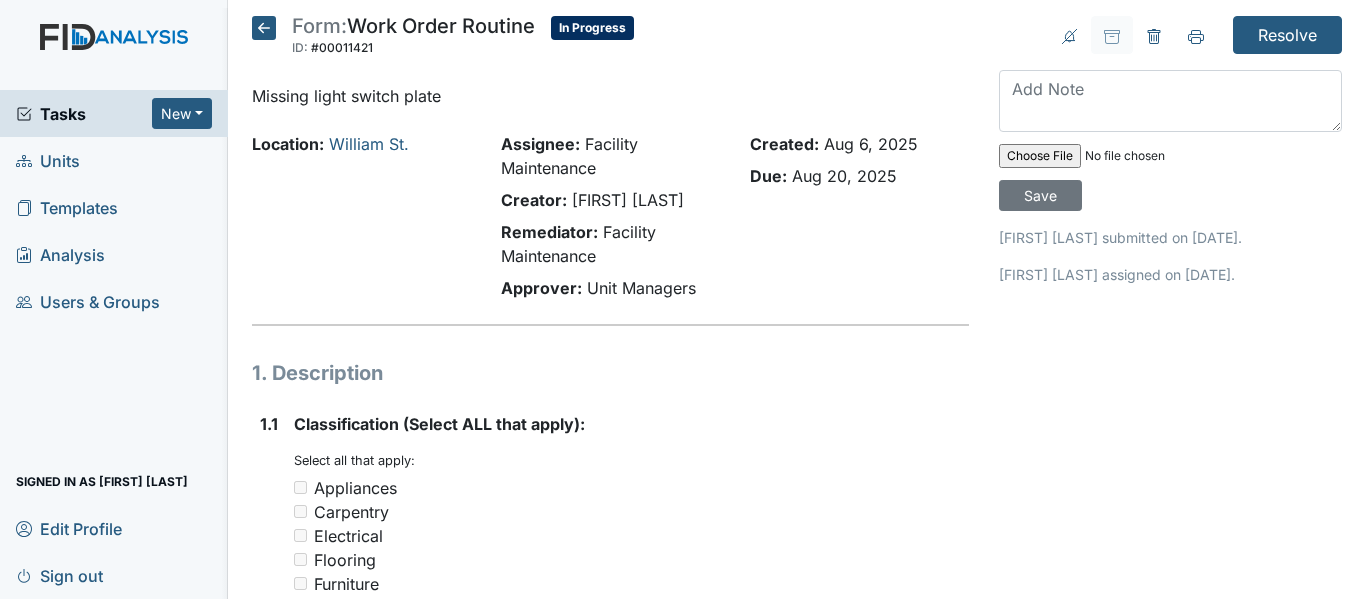 scroll, scrollTop: 0, scrollLeft: 0, axis: both 